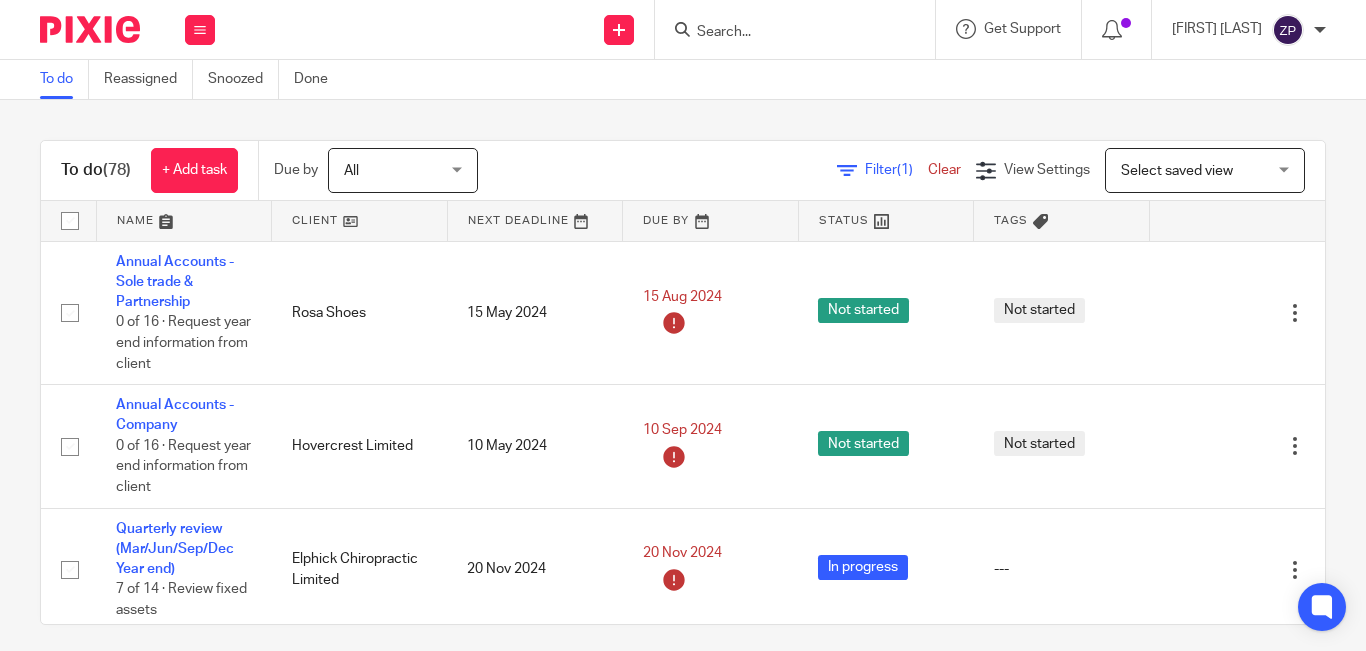 scroll, scrollTop: 0, scrollLeft: 0, axis: both 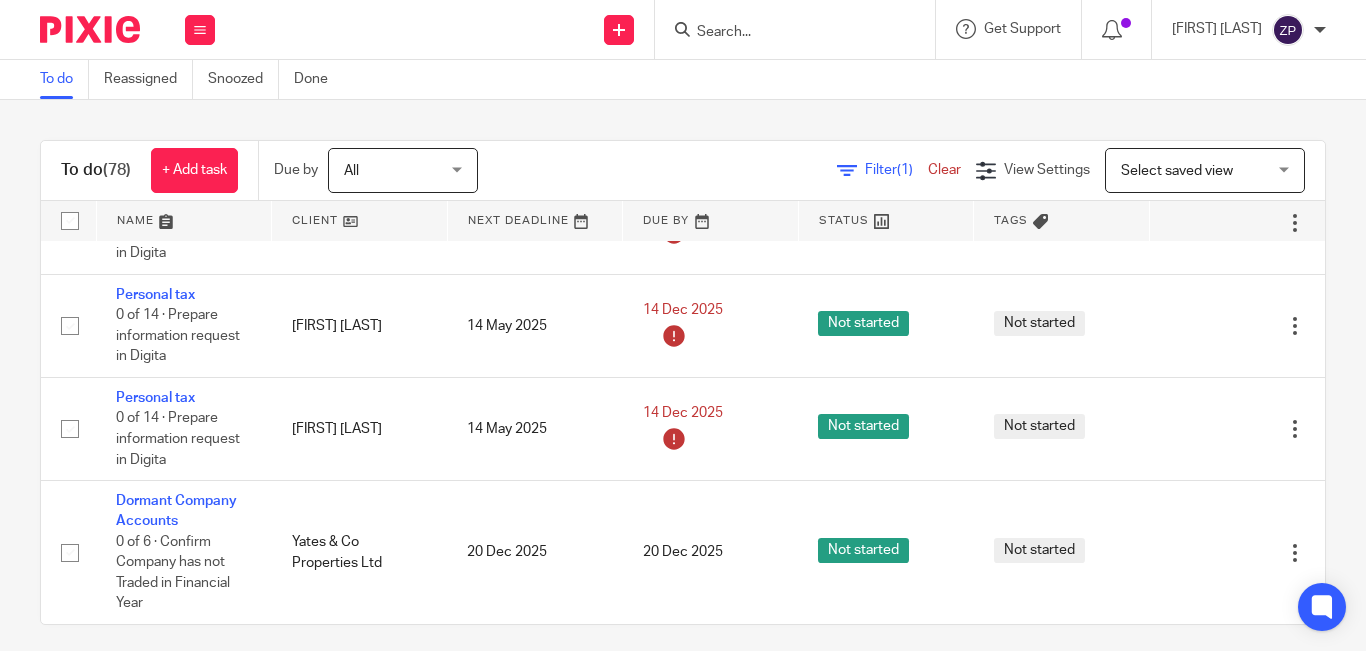 click at bounding box center (785, 33) 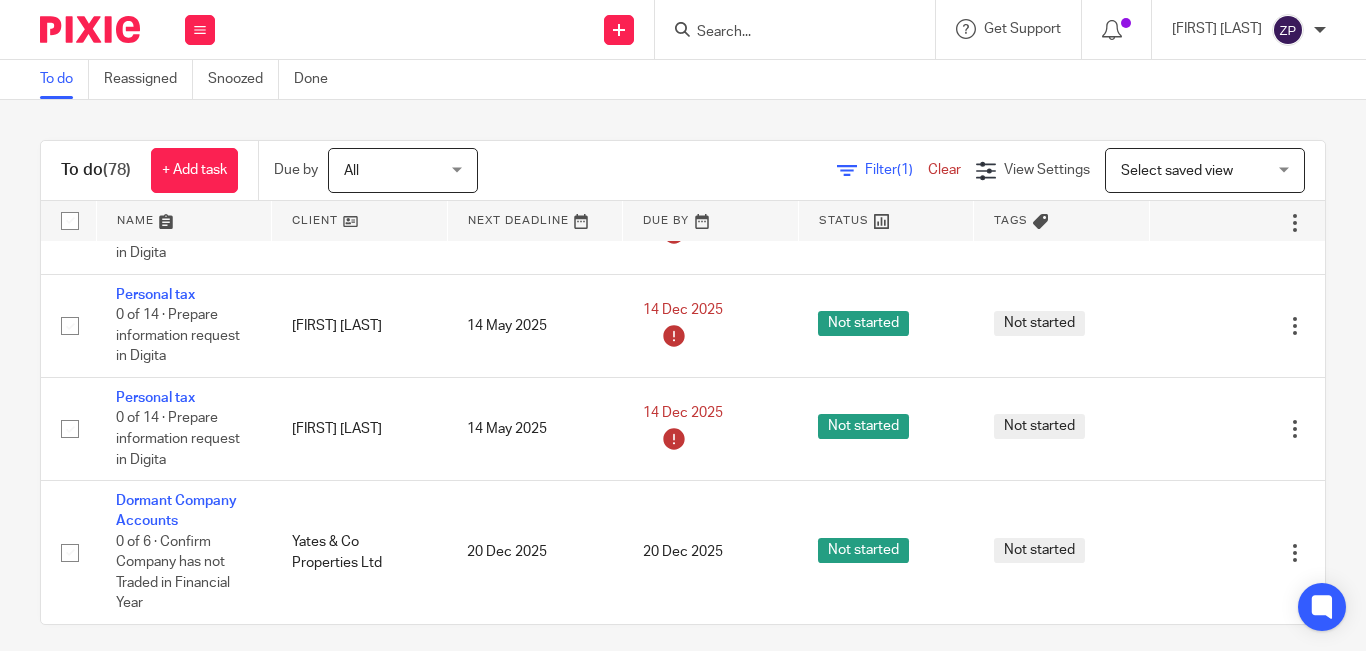 scroll, scrollTop: 5167, scrollLeft: 0, axis: vertical 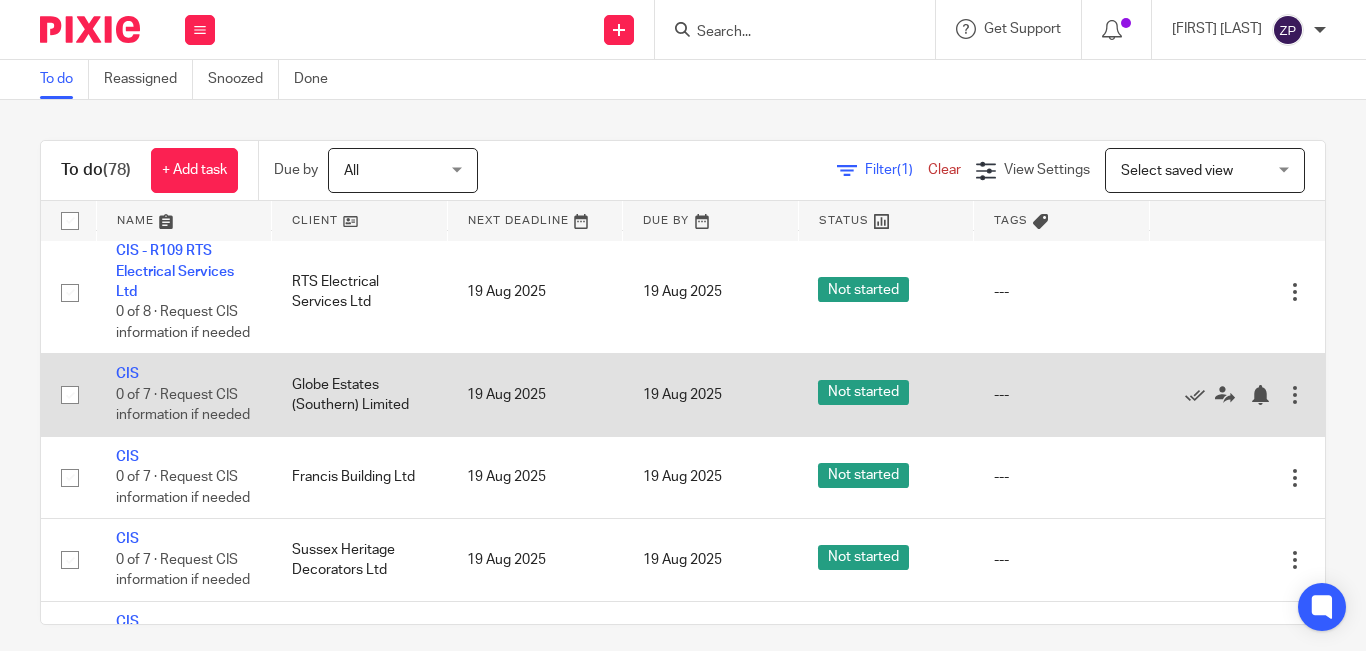 click on "CIS
0
of
7 ·
Request CIS information if needed" at bounding box center (184, 395) 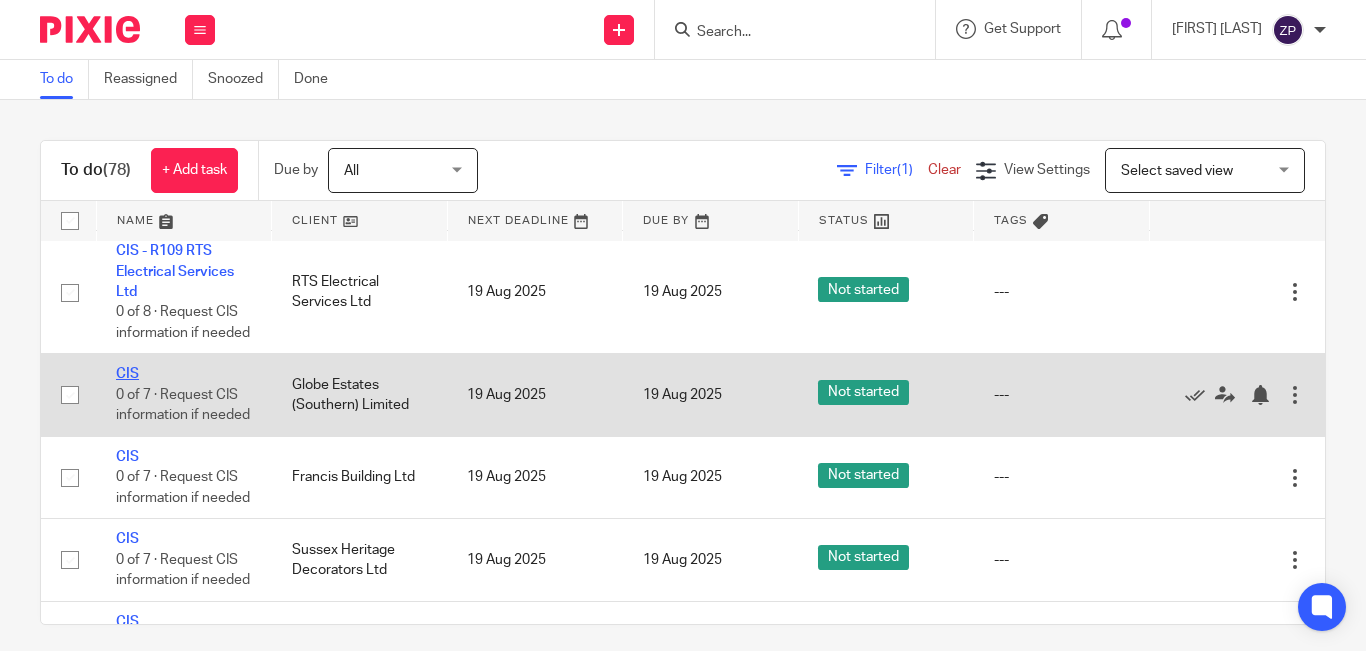 click on "CIS" at bounding box center (127, 374) 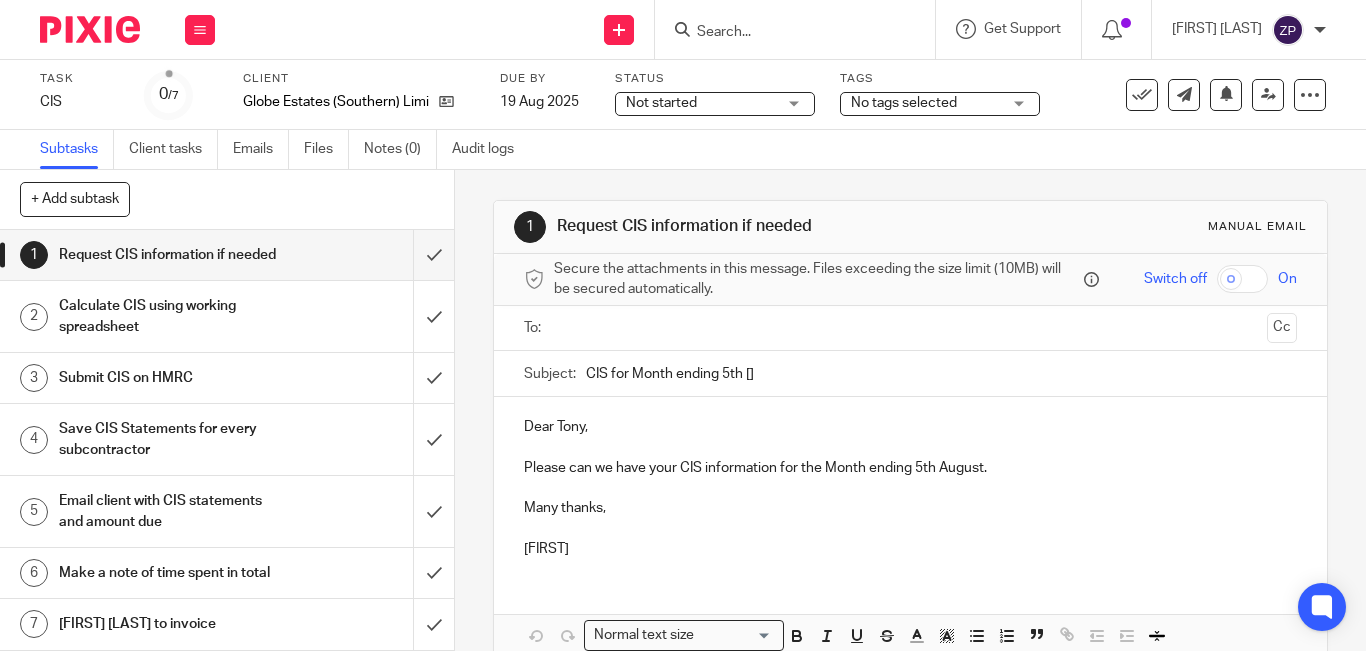 scroll, scrollTop: 0, scrollLeft: 0, axis: both 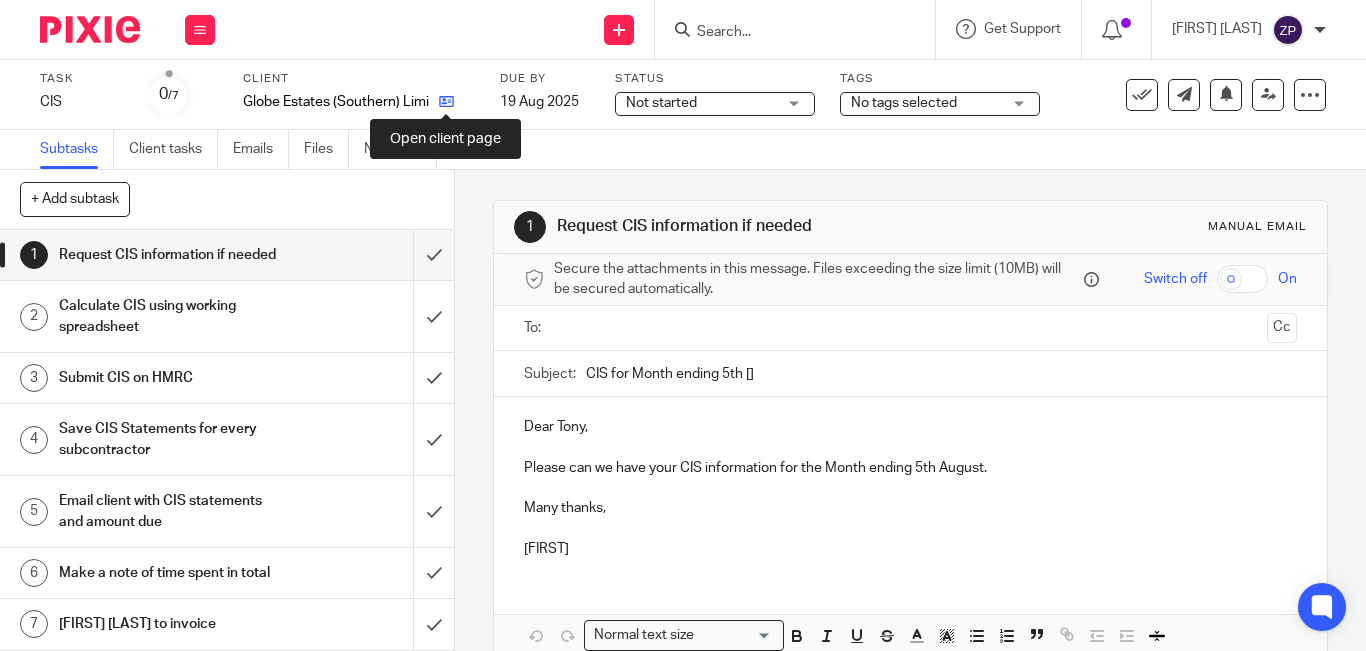 click at bounding box center [446, 101] 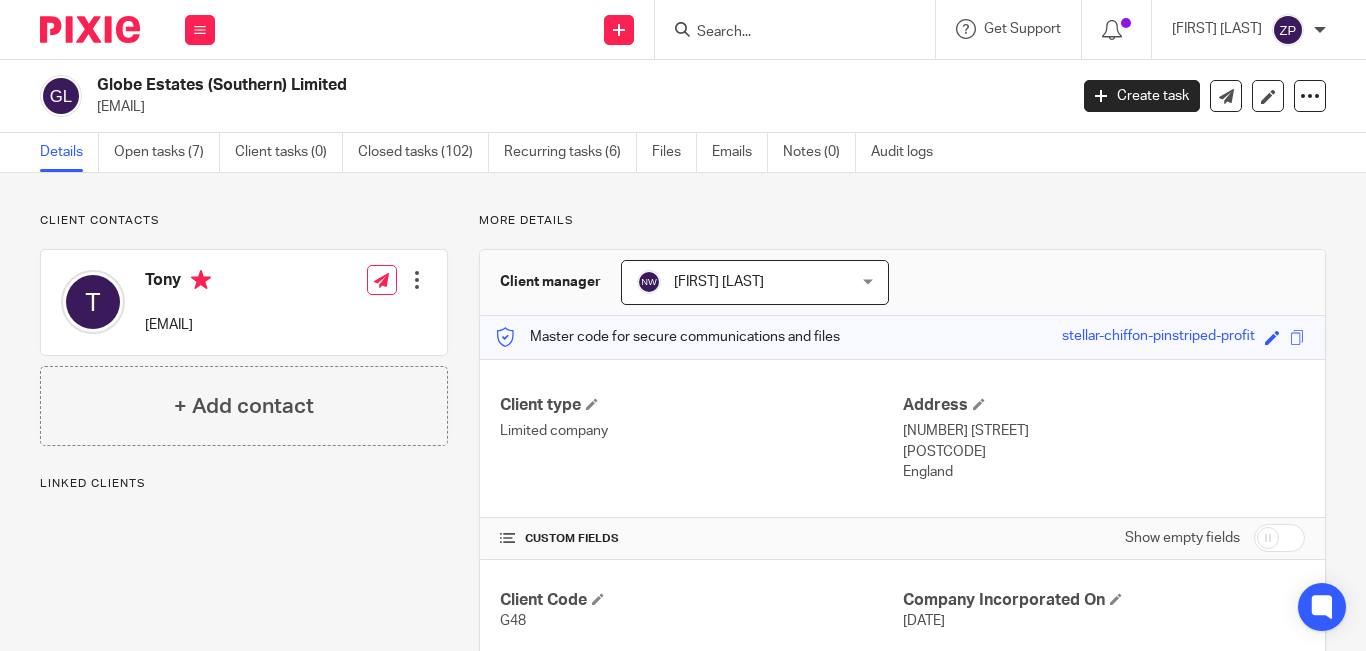scroll, scrollTop: 0, scrollLeft: 0, axis: both 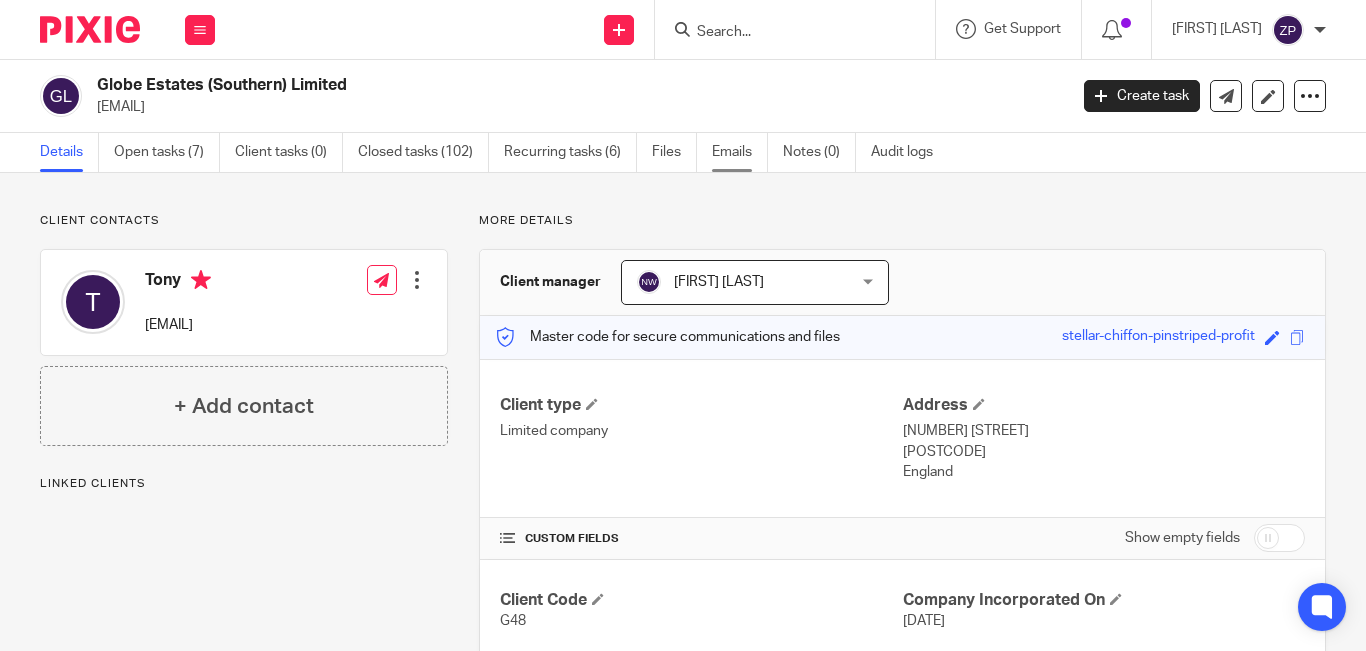 click on "Emails" at bounding box center (740, 152) 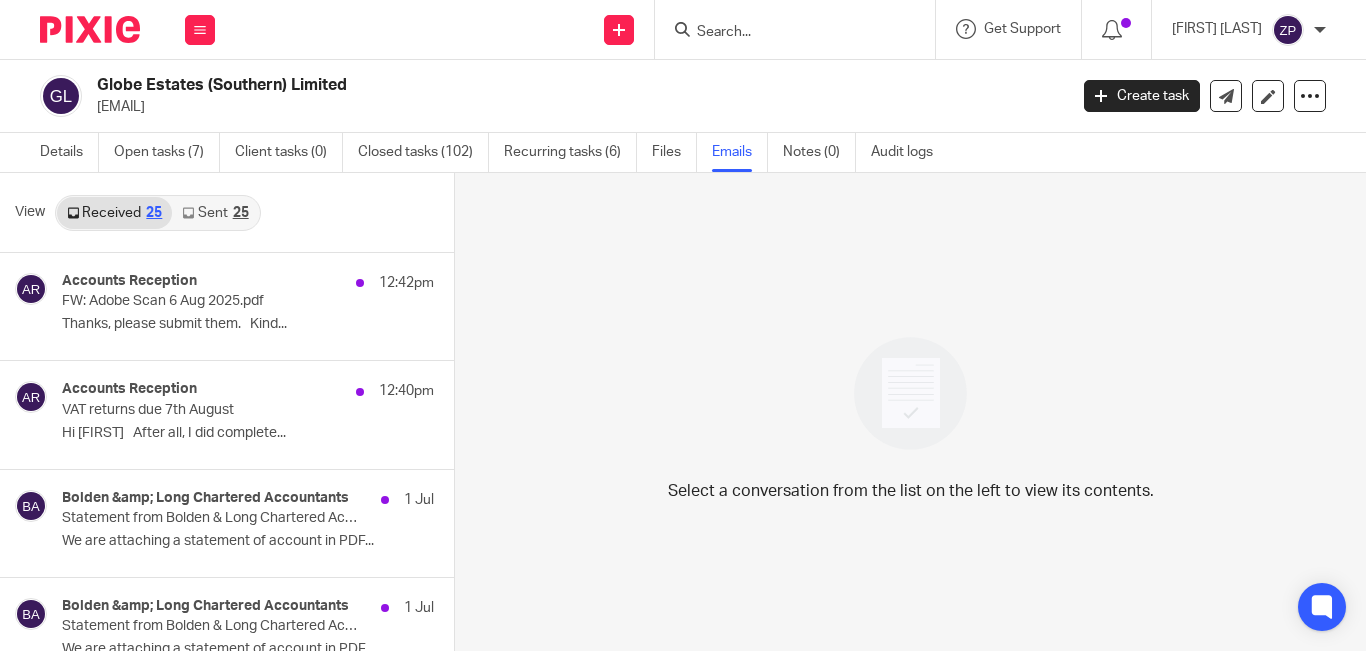 scroll, scrollTop: 0, scrollLeft: 0, axis: both 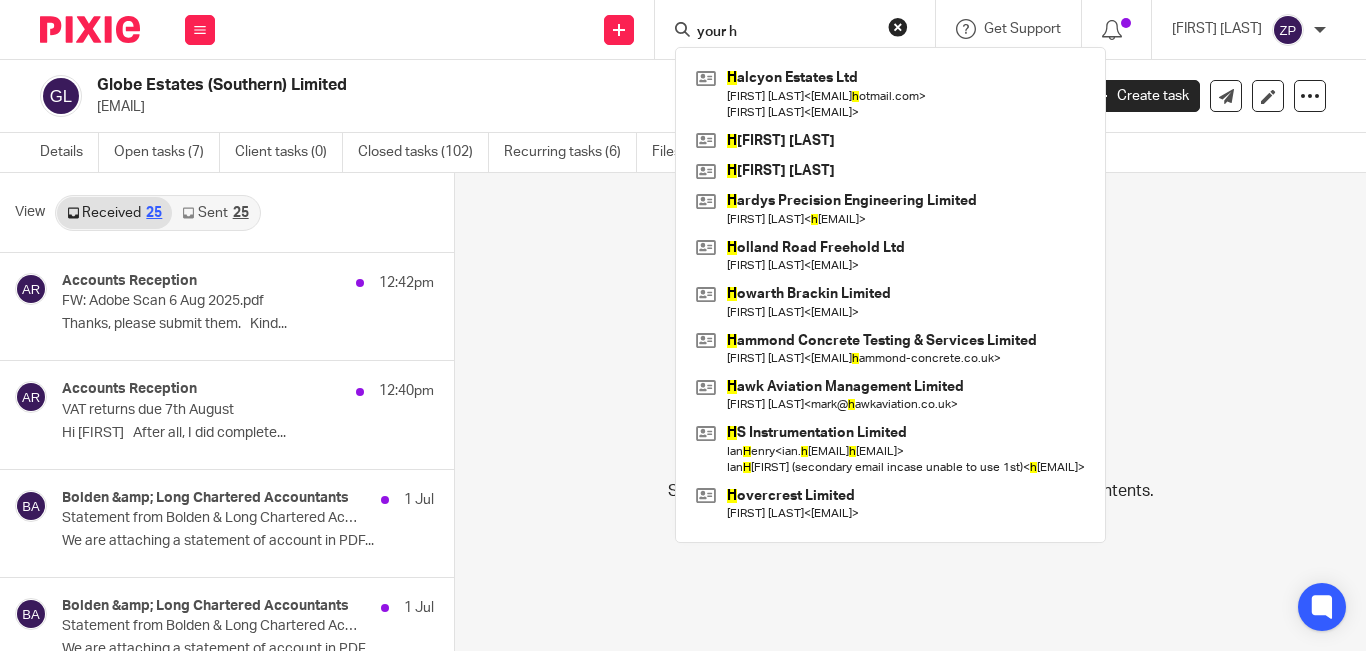 click on "your h" at bounding box center (785, 33) 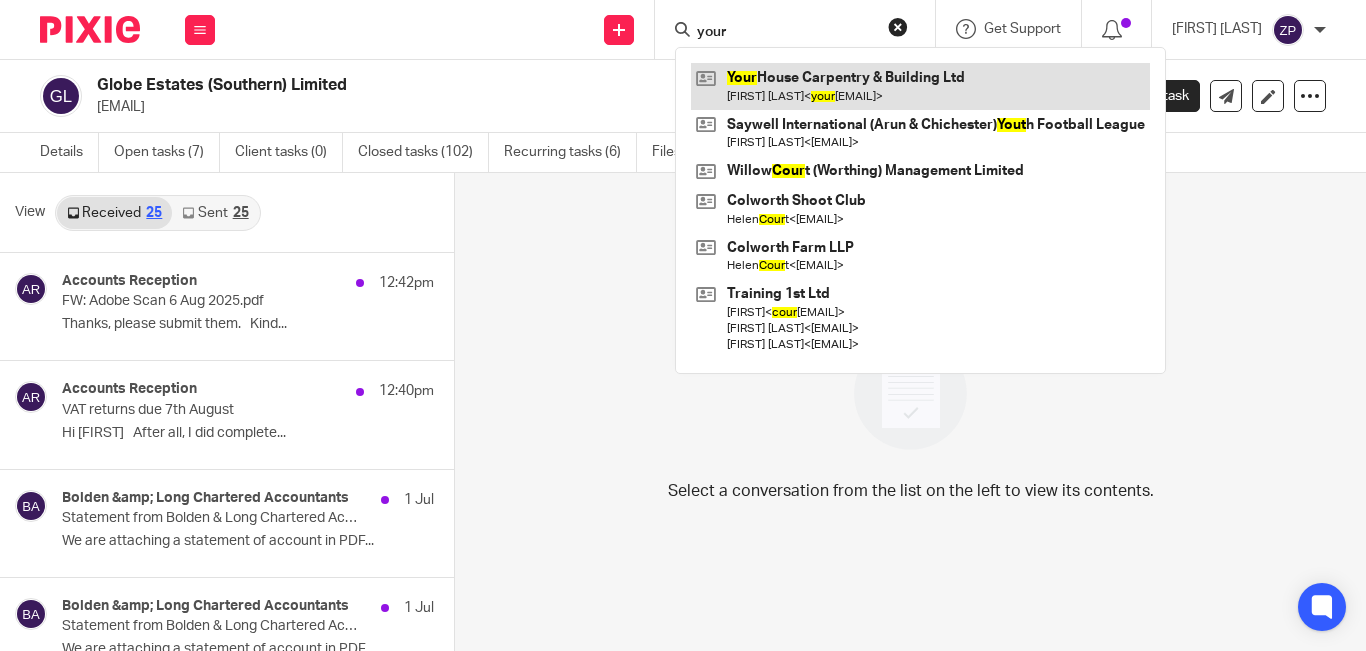 type on "your" 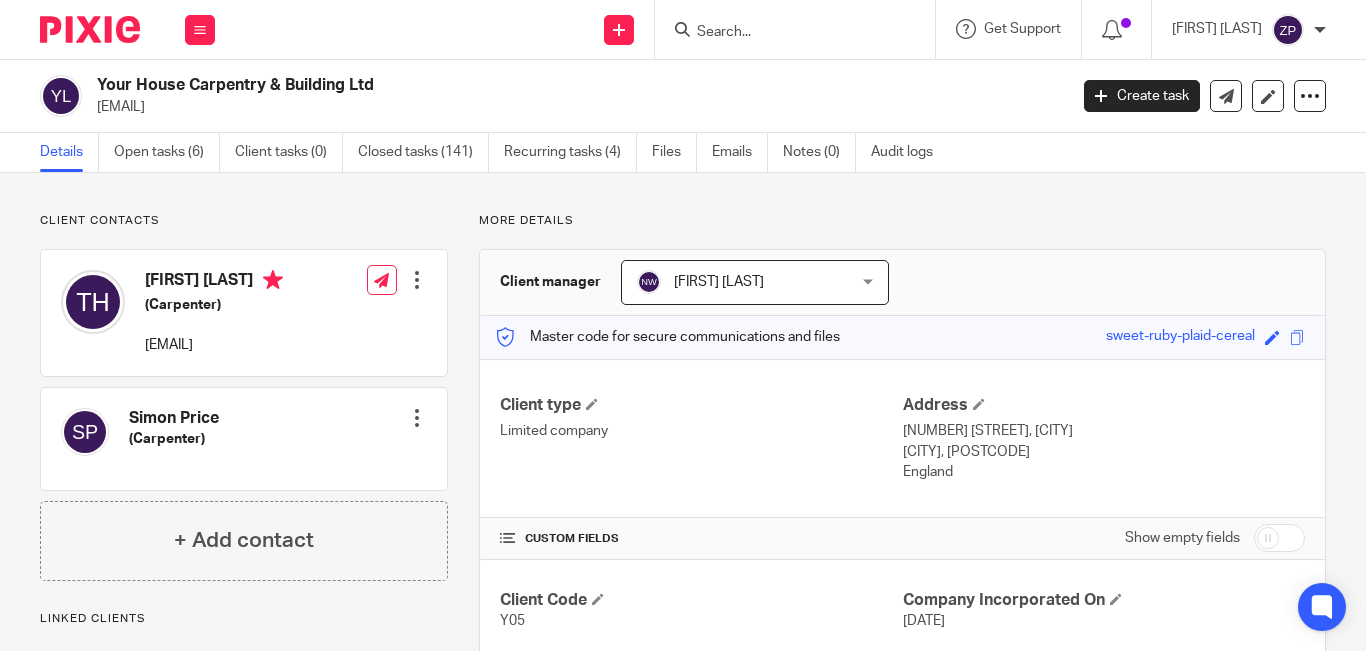 scroll, scrollTop: 0, scrollLeft: 0, axis: both 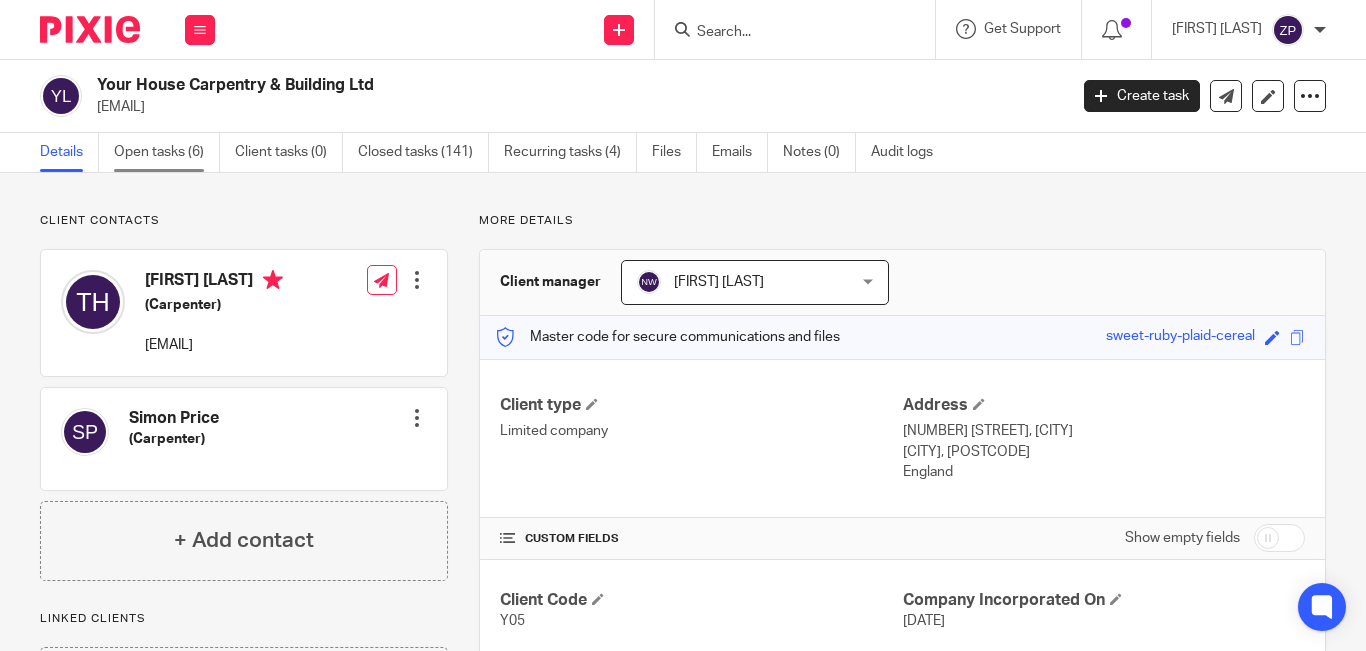click on "Open tasks (6)" at bounding box center [167, 152] 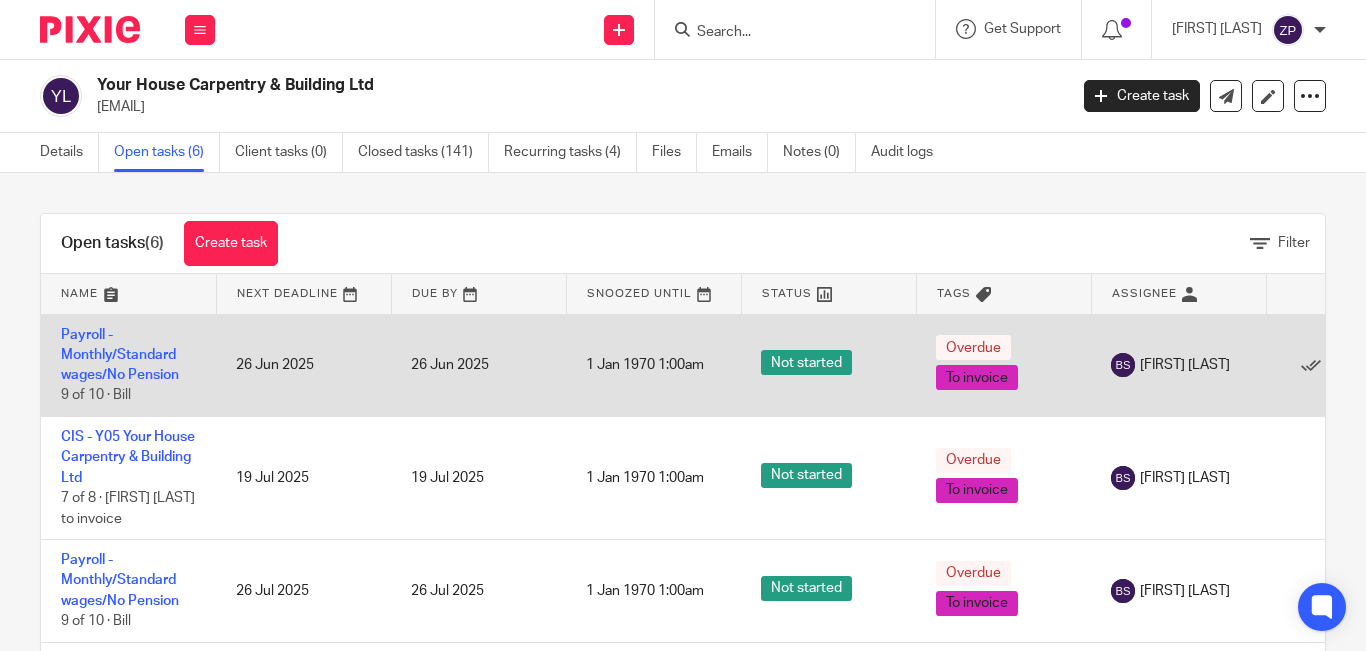 scroll, scrollTop: 0, scrollLeft: 0, axis: both 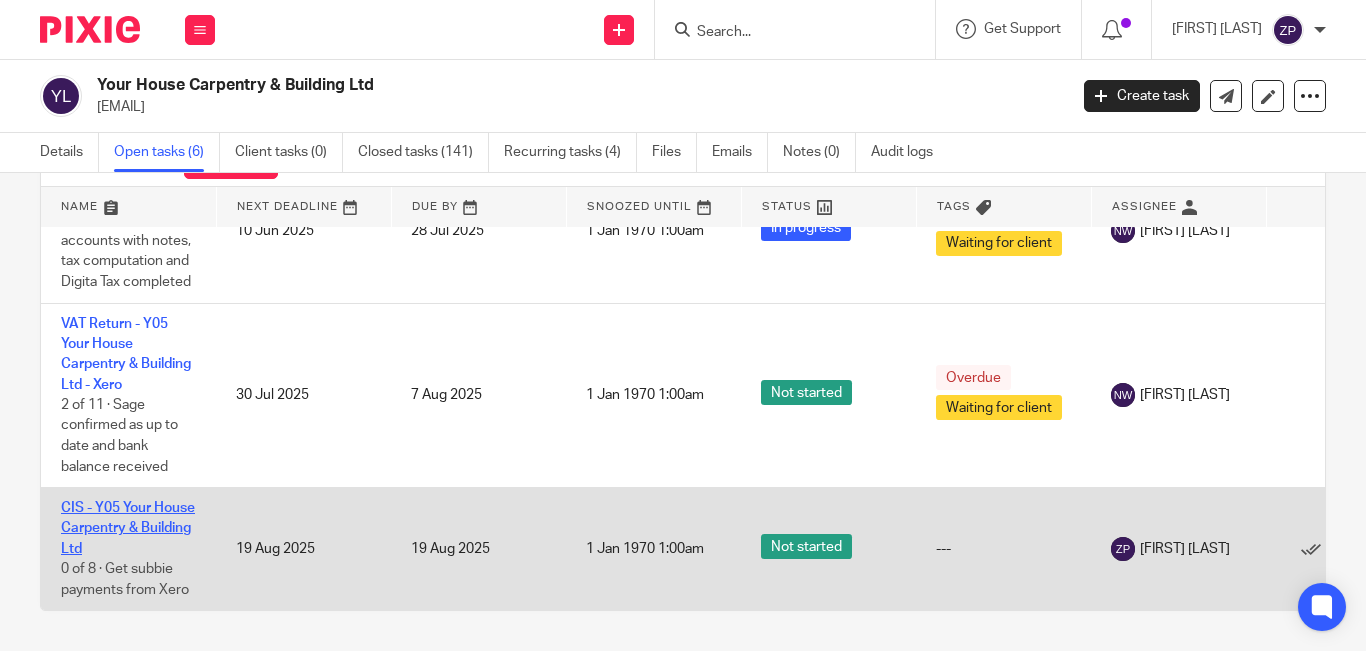 click on "CIS - Y05 Your House Carpentry & Building Ltd" at bounding box center (128, 528) 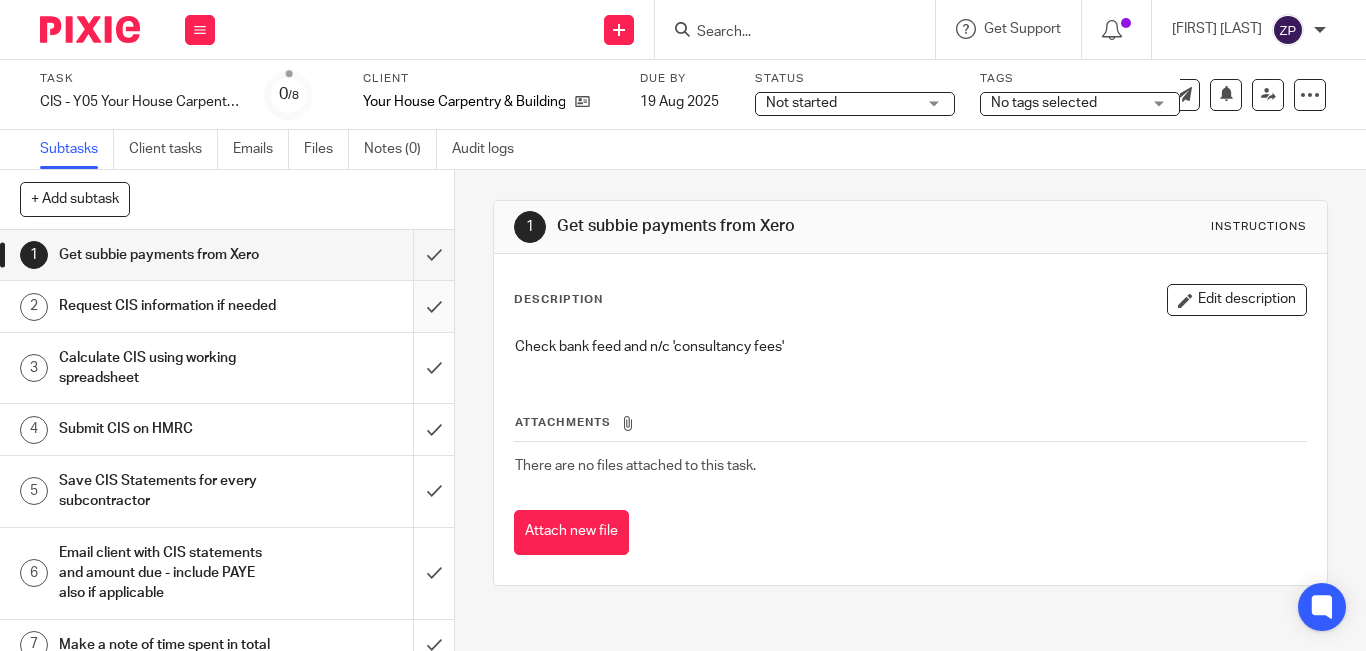 scroll, scrollTop: 0, scrollLeft: 0, axis: both 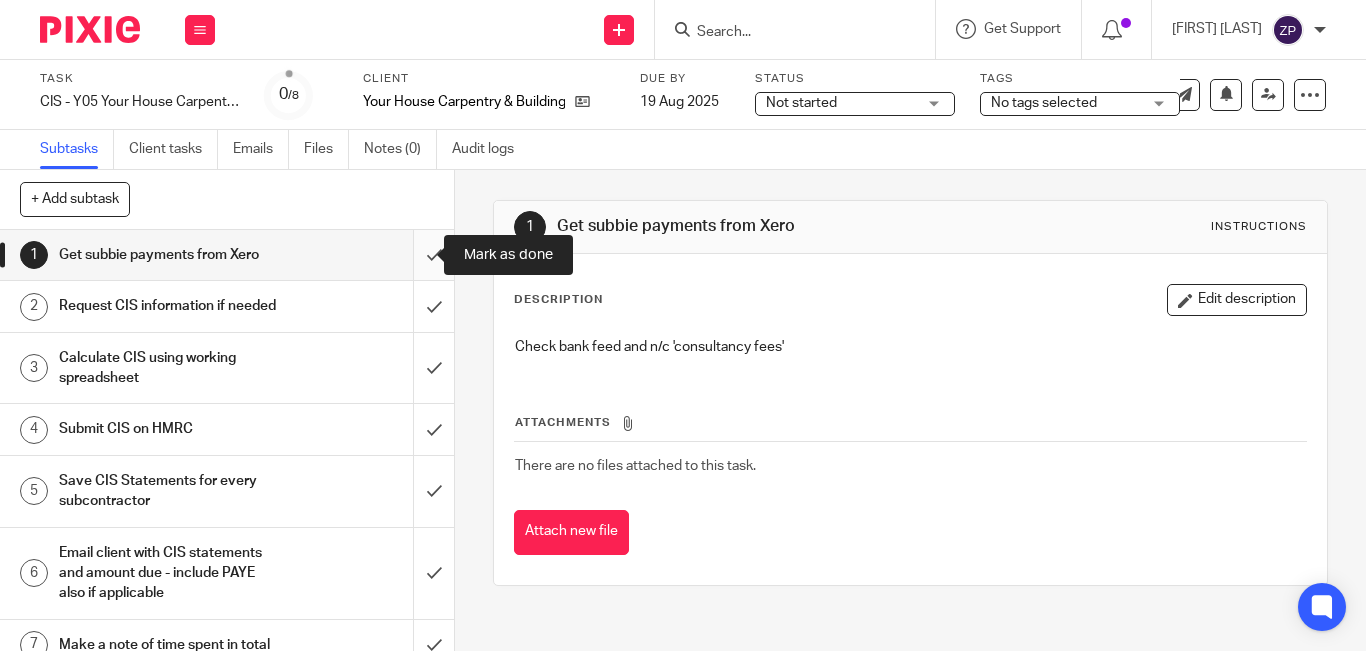 click at bounding box center [227, 255] 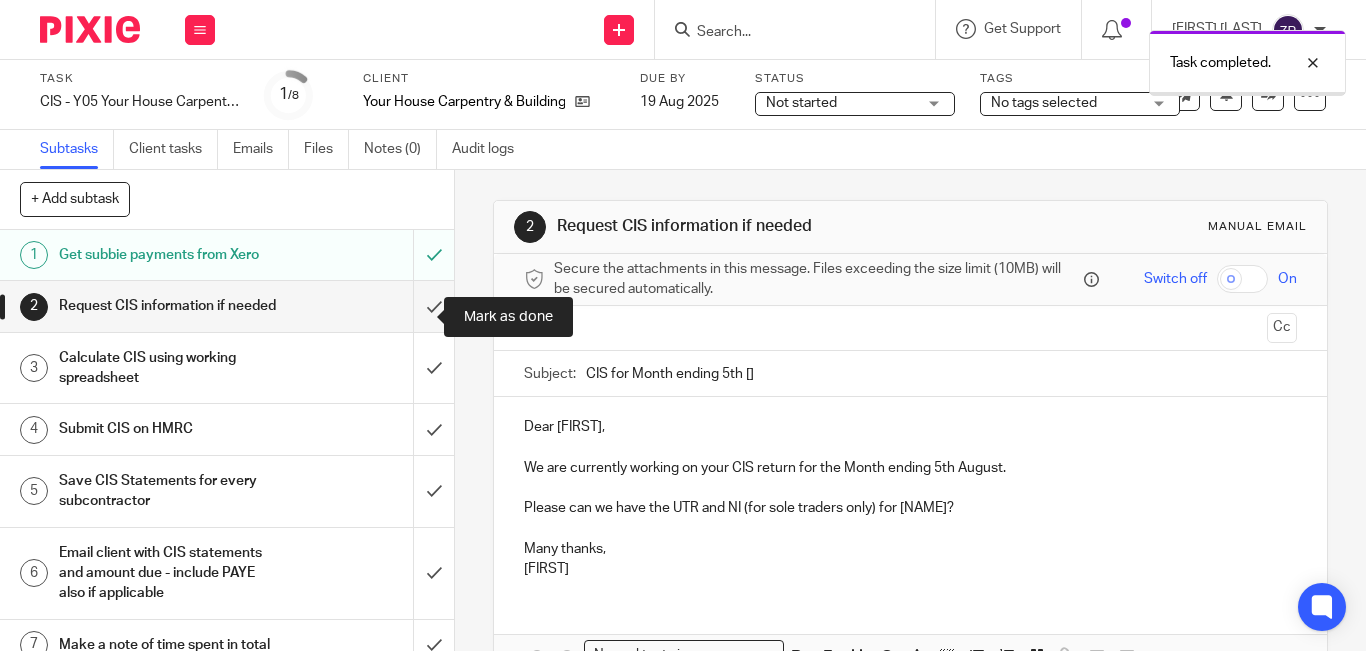 click at bounding box center [227, 306] 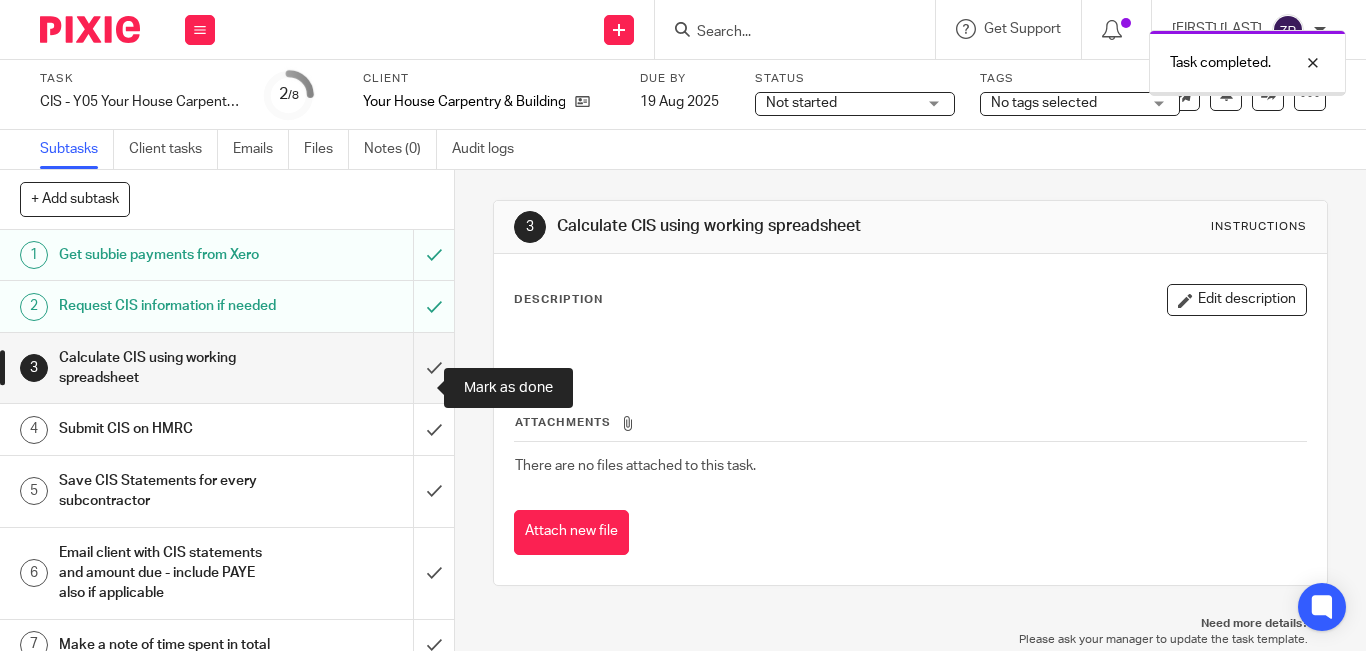 scroll, scrollTop: 0, scrollLeft: 0, axis: both 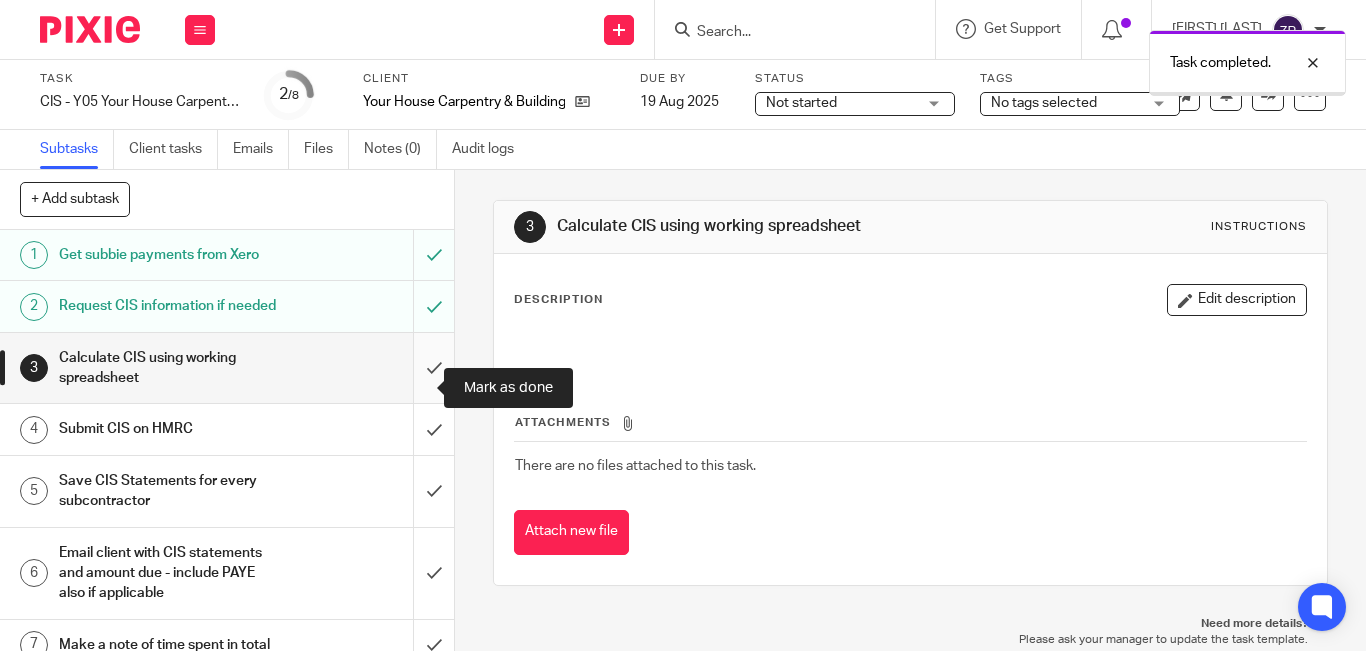 click at bounding box center [227, 368] 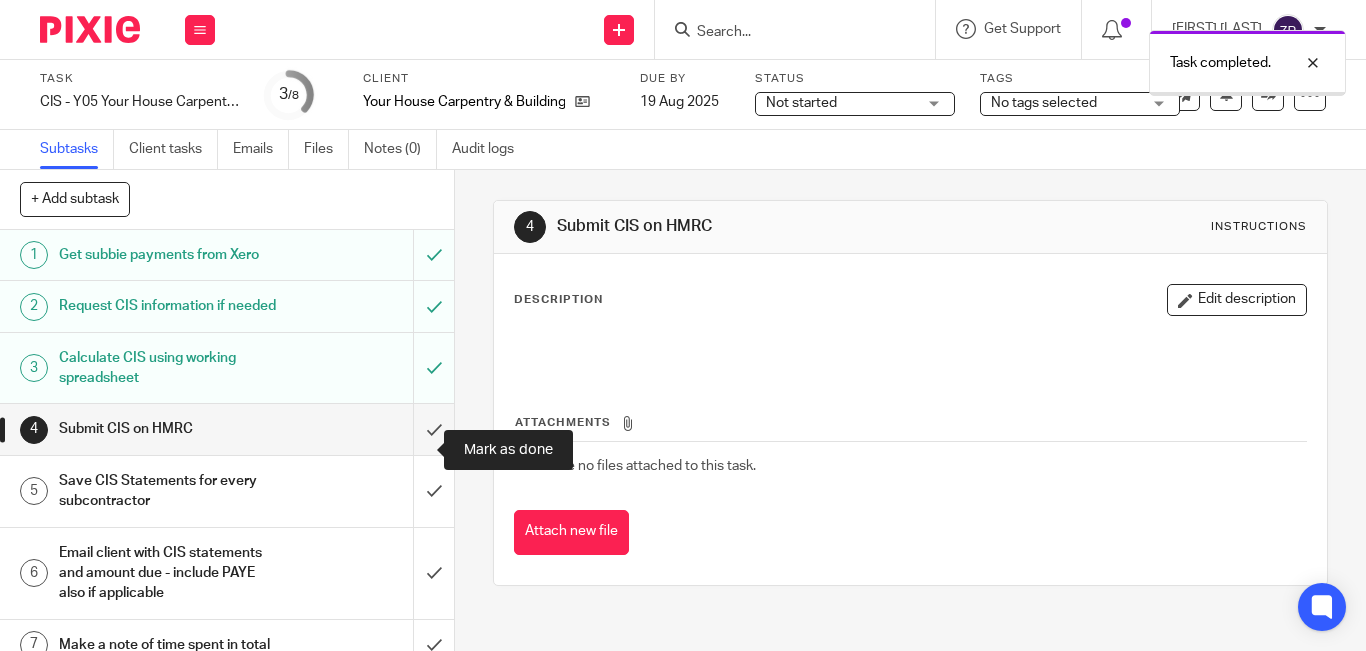 scroll, scrollTop: 0, scrollLeft: 0, axis: both 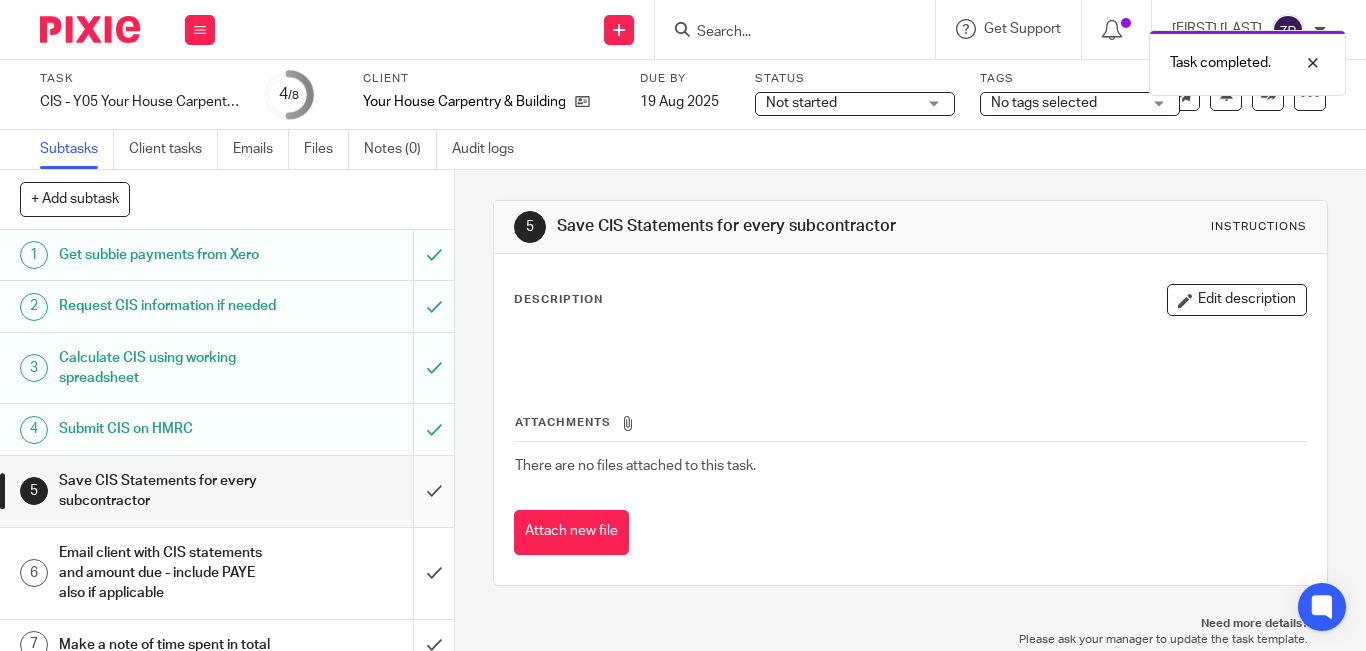 click at bounding box center (227, 491) 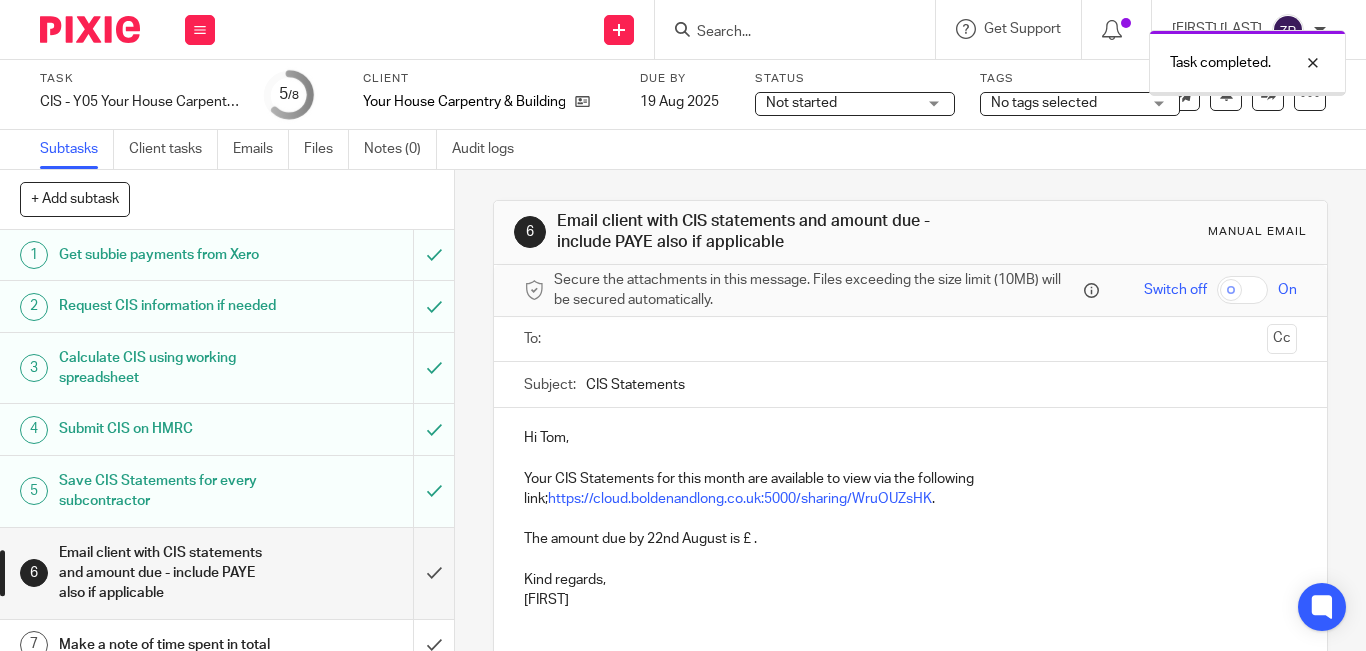 scroll, scrollTop: 0, scrollLeft: 0, axis: both 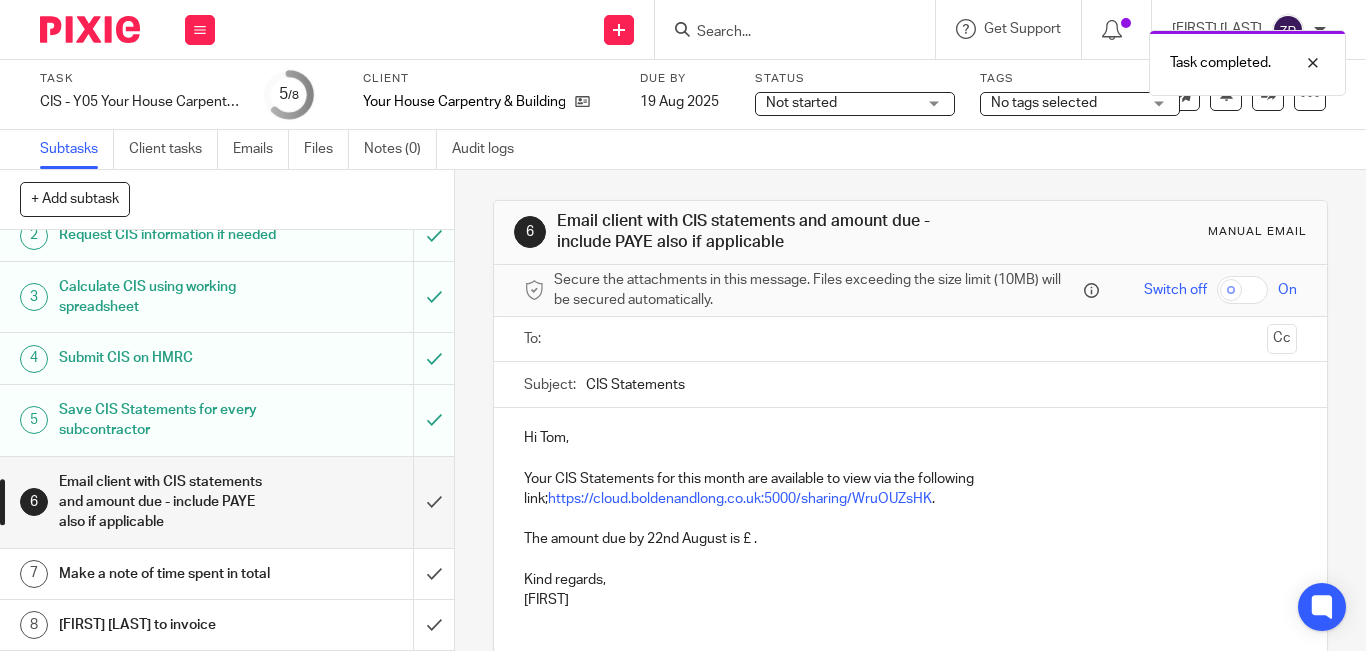 click at bounding box center (90, 29) 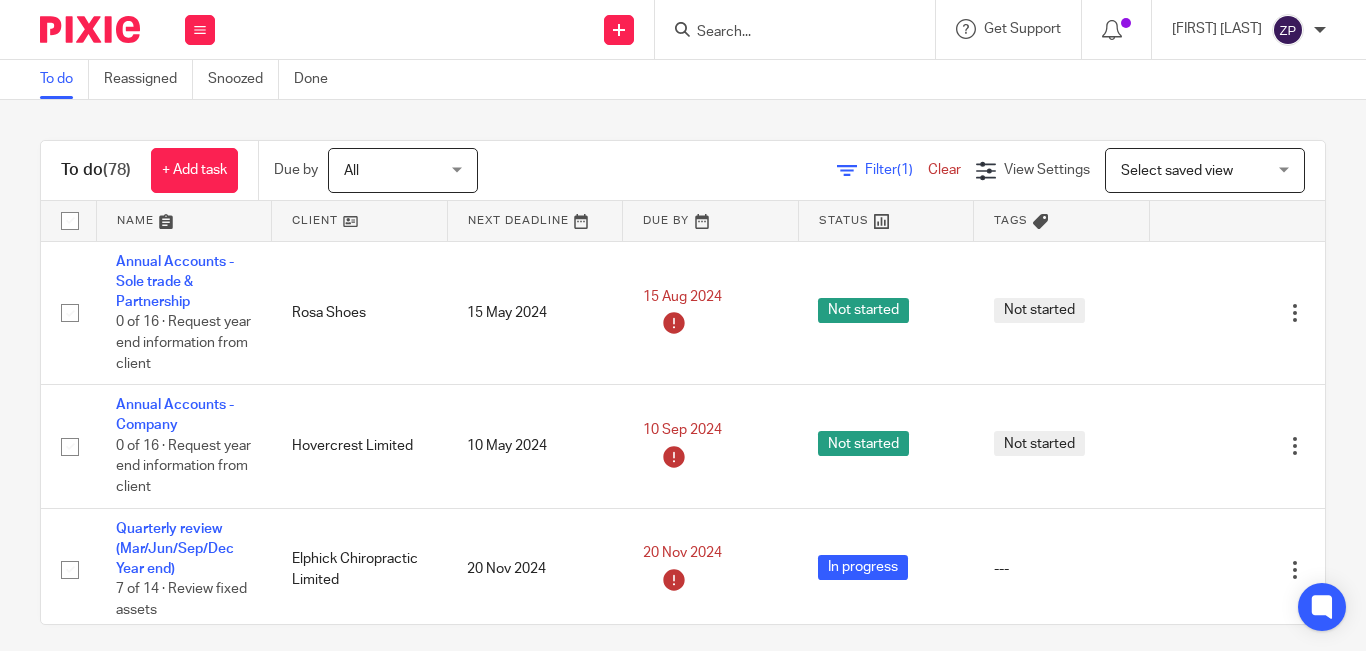 scroll, scrollTop: 0, scrollLeft: 0, axis: both 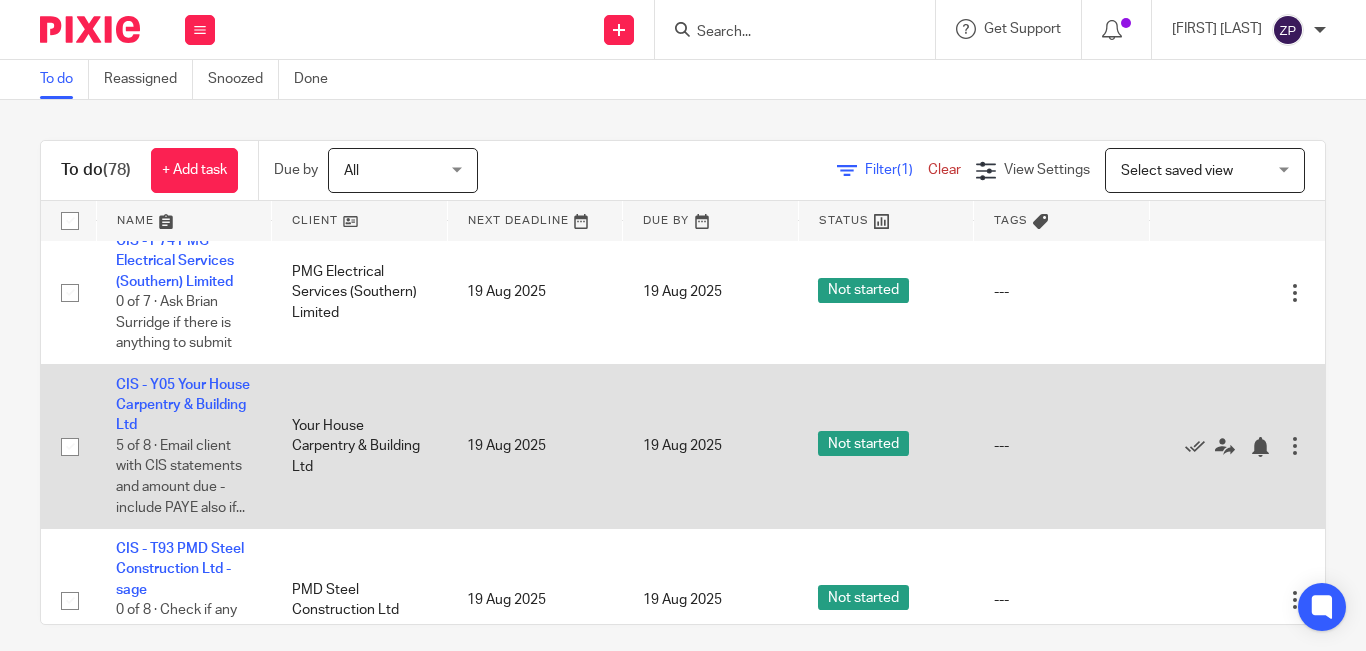 click on "CIS - Y05 Your House Carpentry & Building Ltd
5
of
8 ·
Email client with CIS statements and amount due - include PAYE also if..." at bounding box center [184, 446] 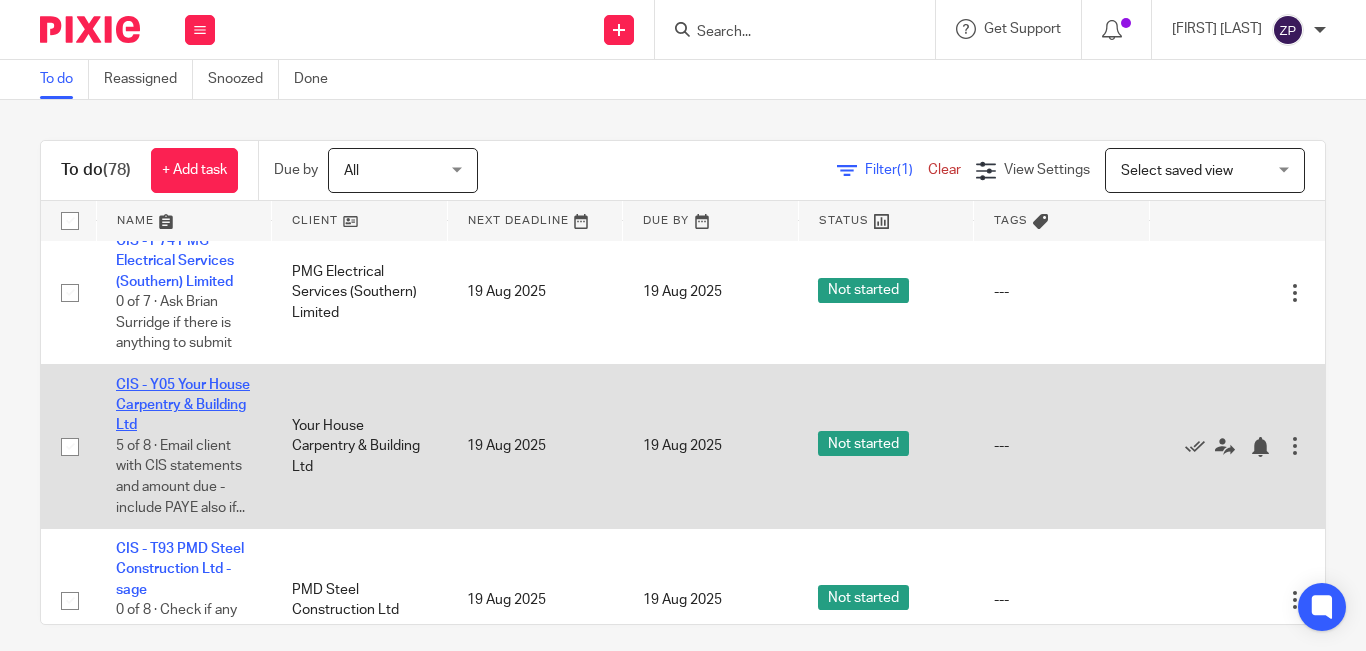 click on "CIS - Y05 Your House Carpentry & Building Ltd" at bounding box center (183, 405) 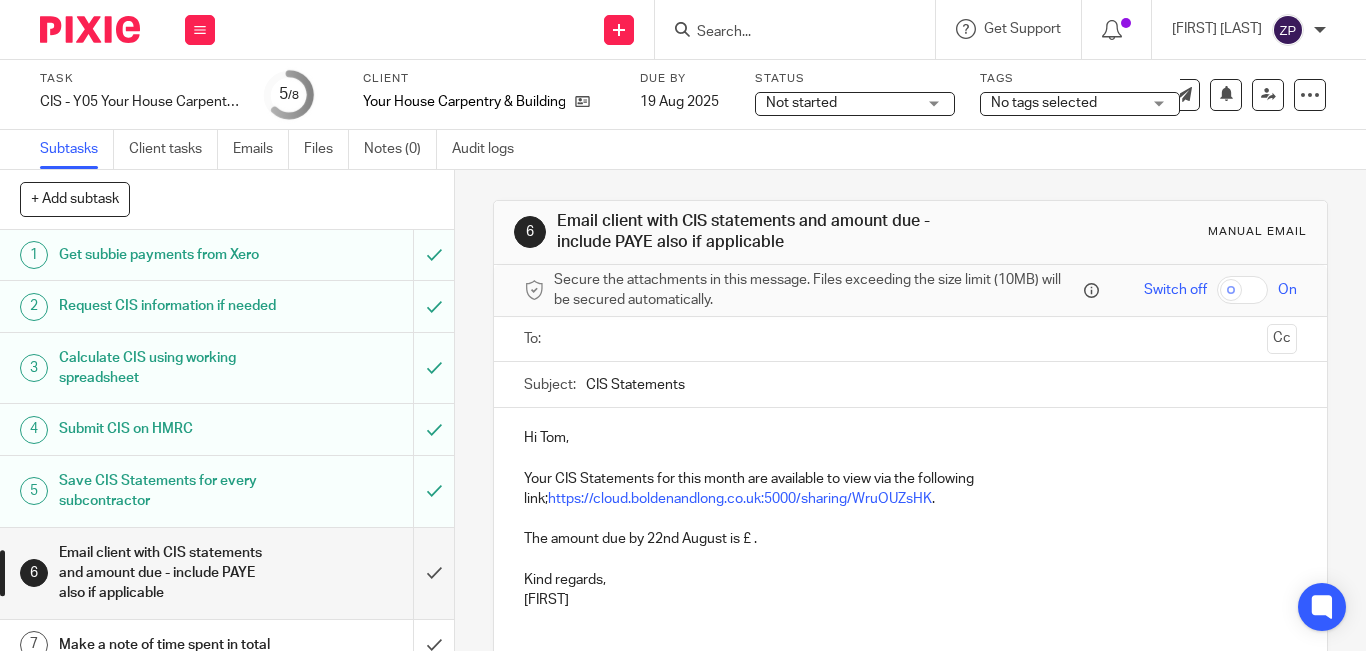 scroll, scrollTop: 0, scrollLeft: 0, axis: both 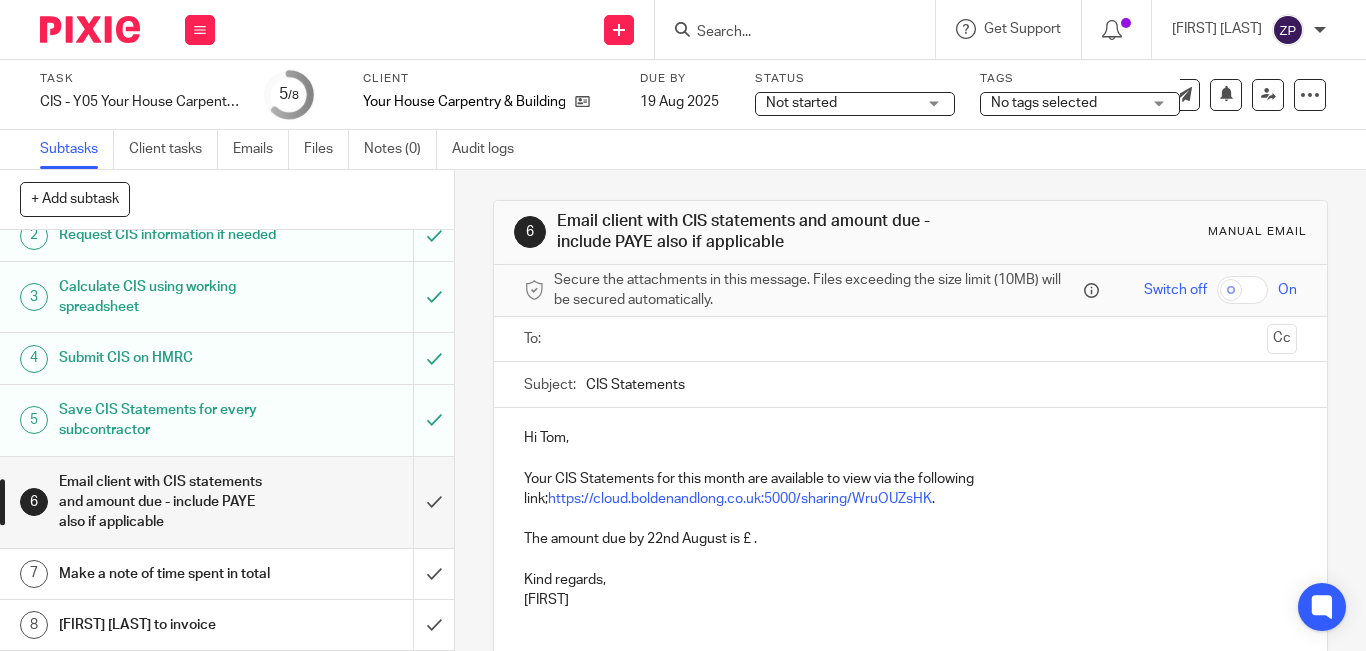 click on "Make a note of time spent in total" at bounding box center (170, 574) 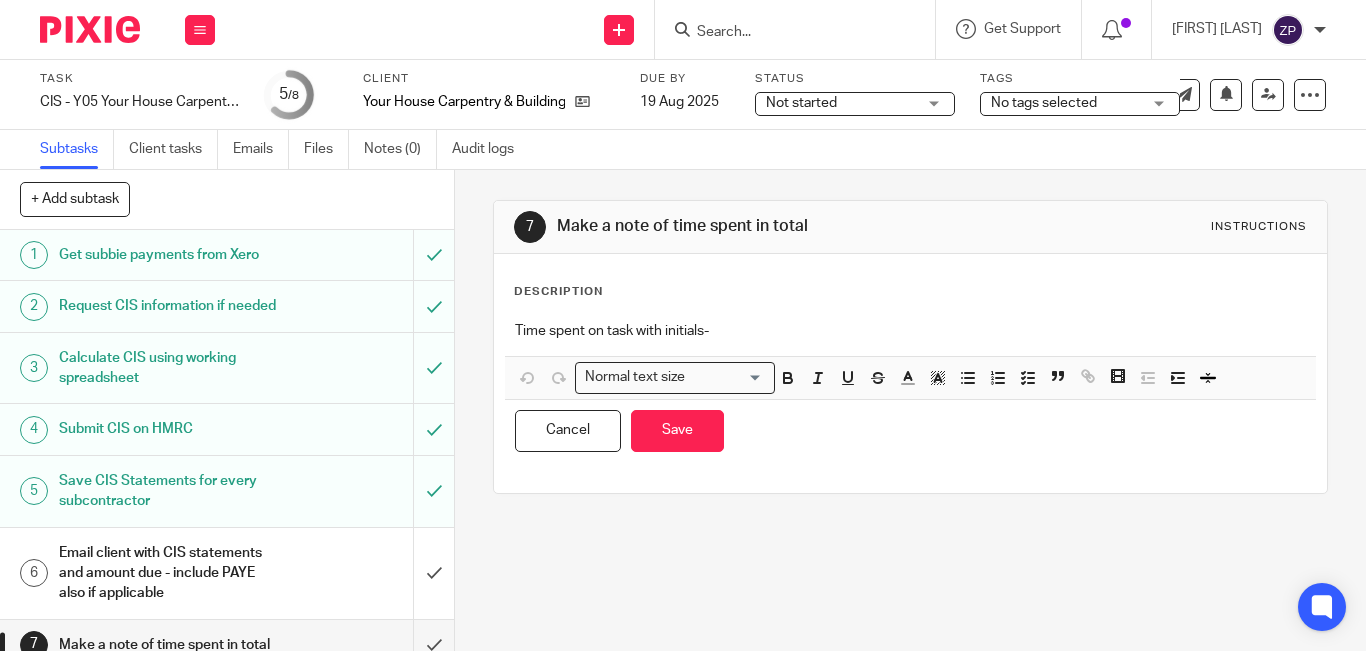 scroll, scrollTop: 0, scrollLeft: 0, axis: both 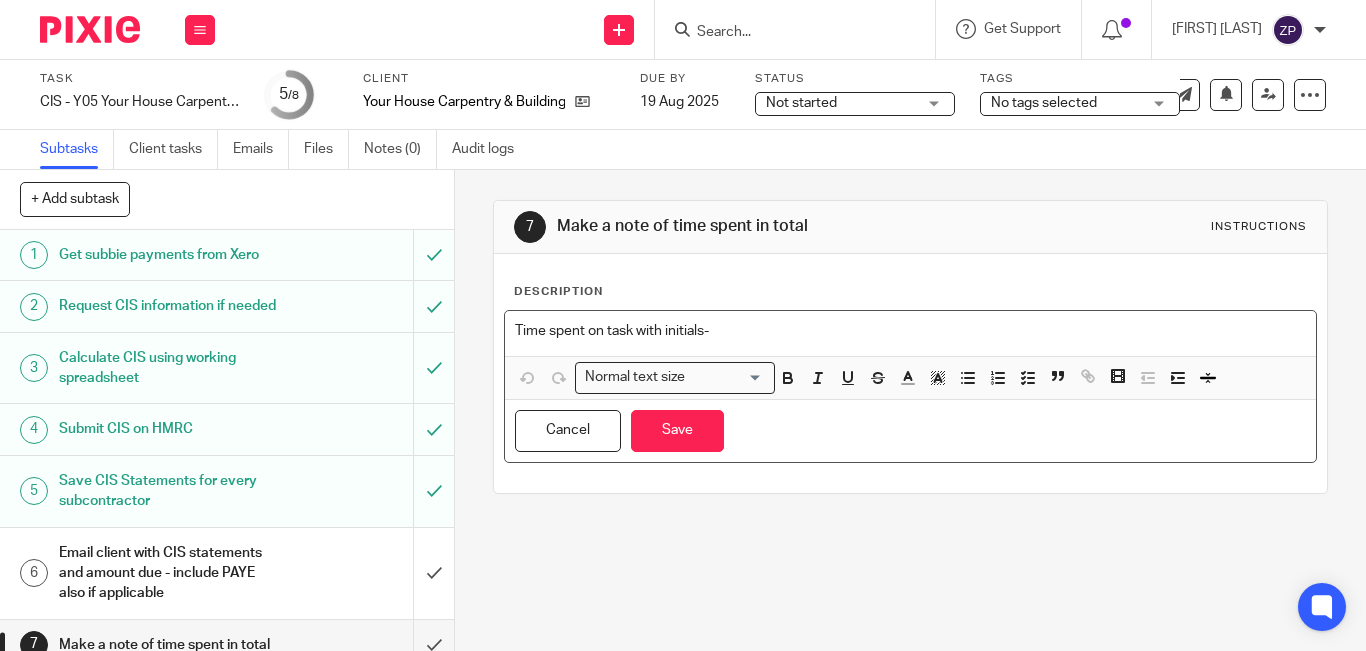 click on "Time spent on task with initials-" at bounding box center (910, 333) 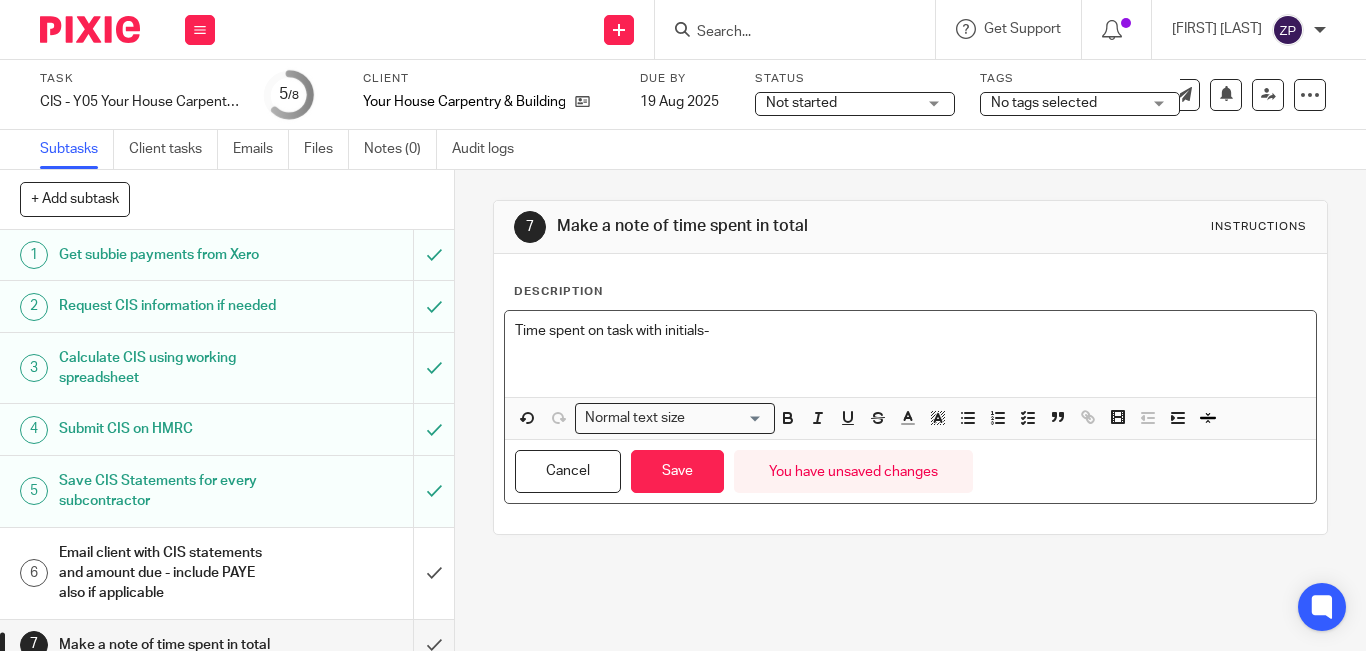 type 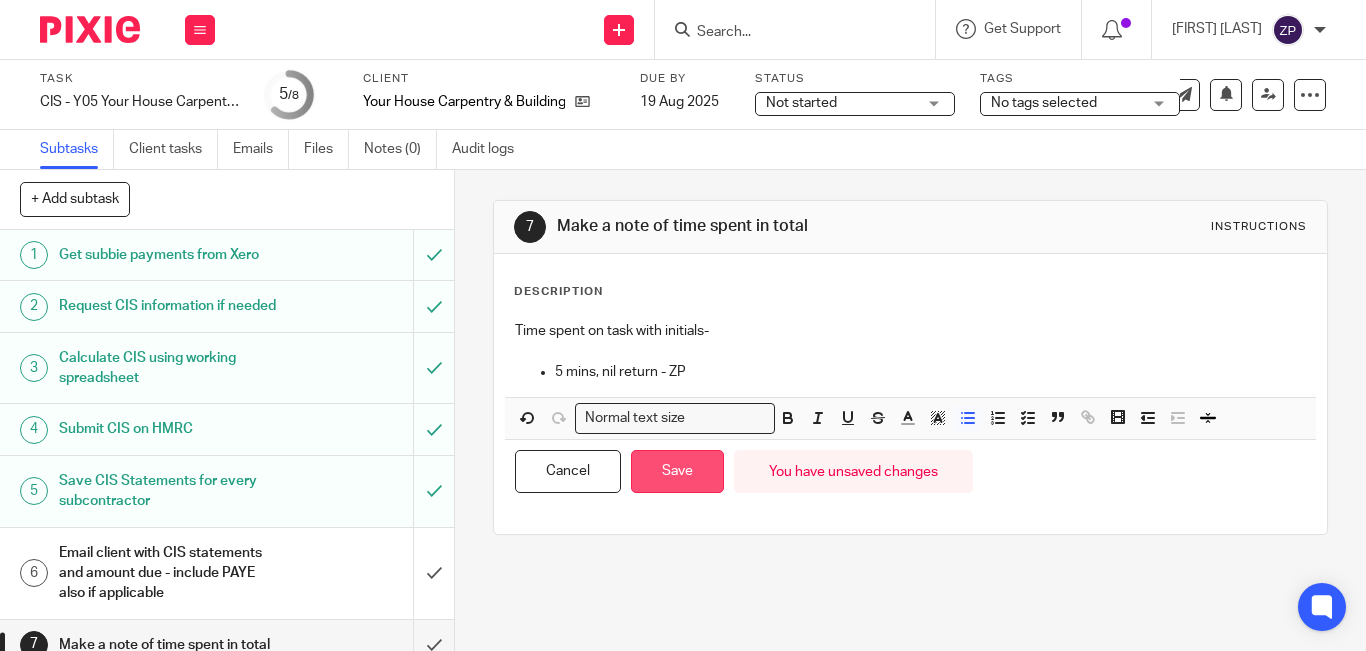 click on "Save" at bounding box center [677, 471] 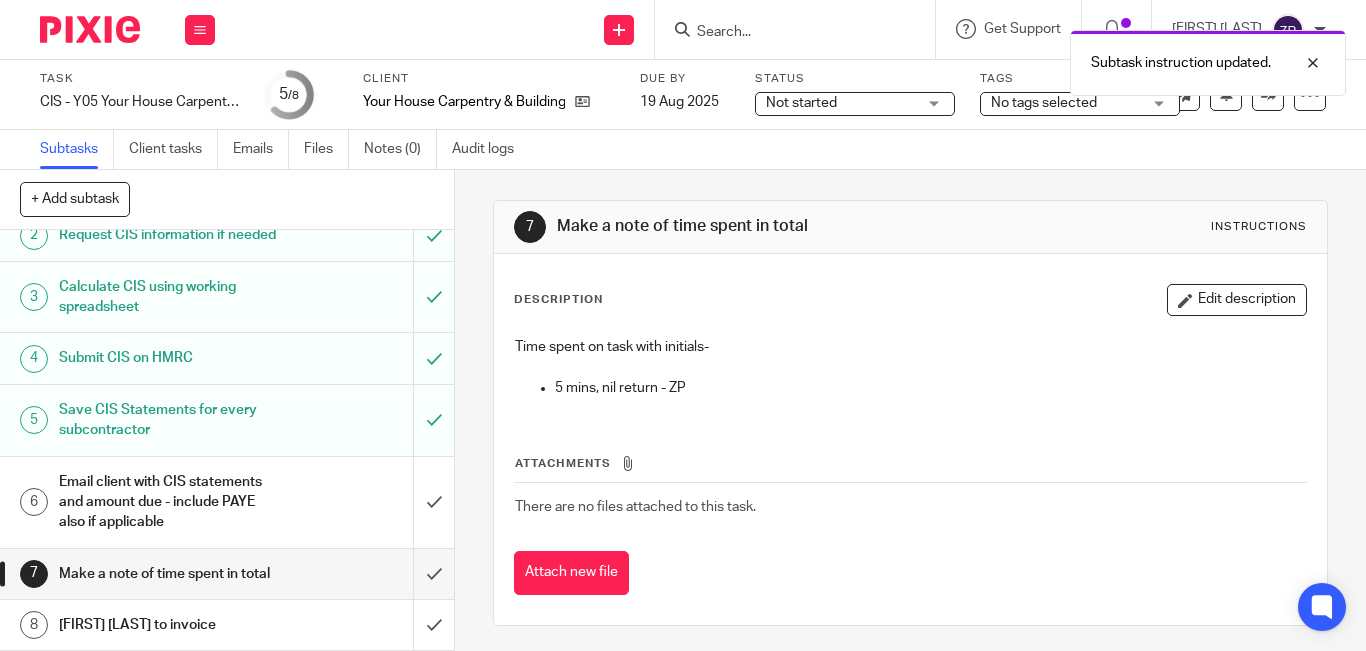 scroll, scrollTop: 112, scrollLeft: 0, axis: vertical 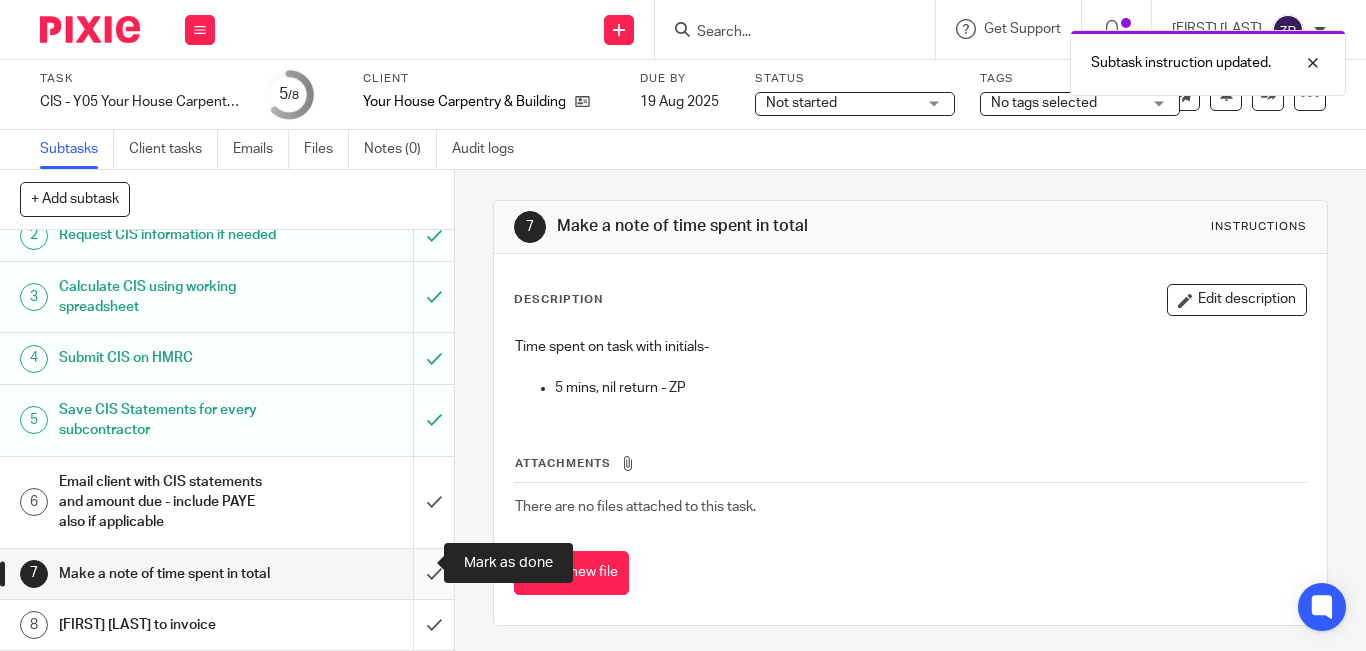 click at bounding box center [227, 574] 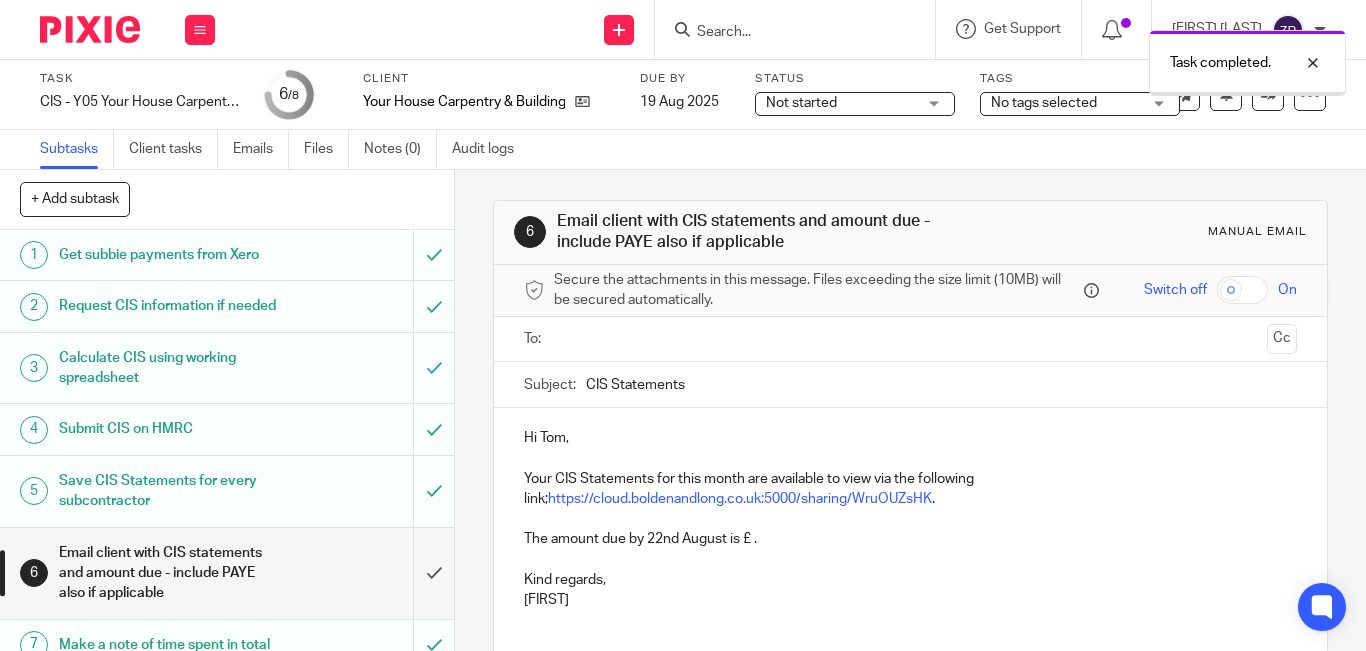 scroll, scrollTop: 0, scrollLeft: 0, axis: both 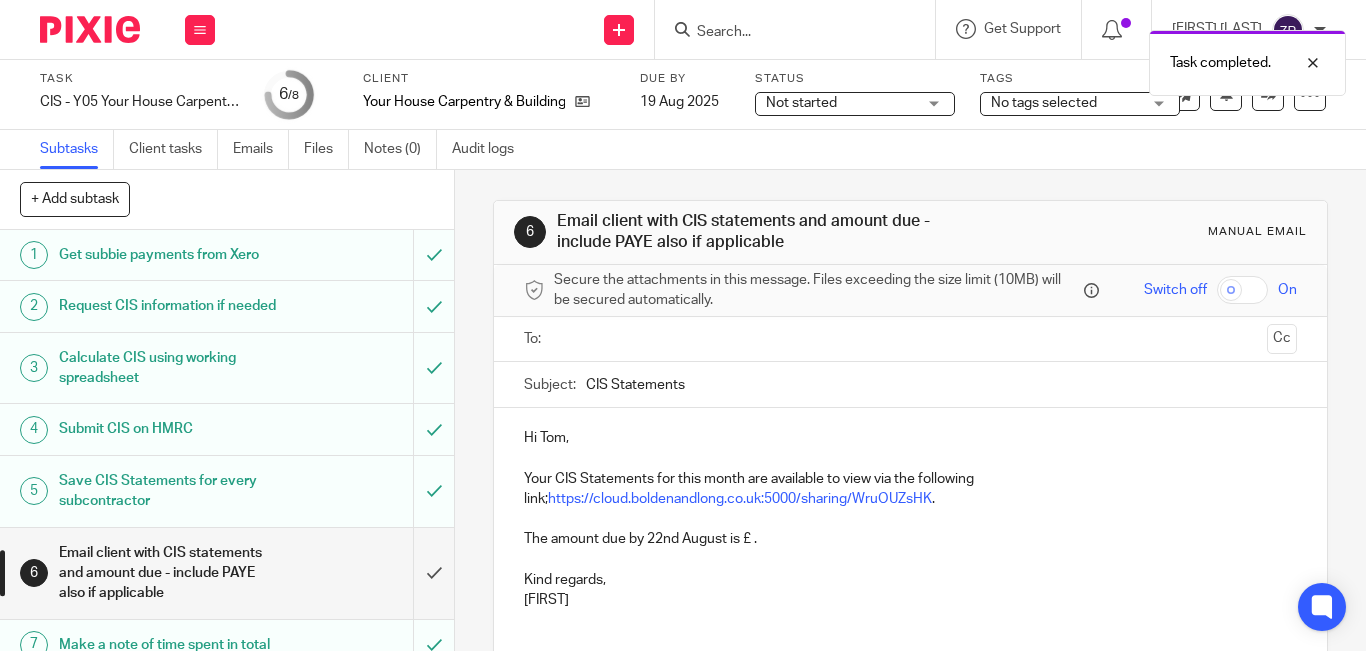 click at bounding box center [90, 29] 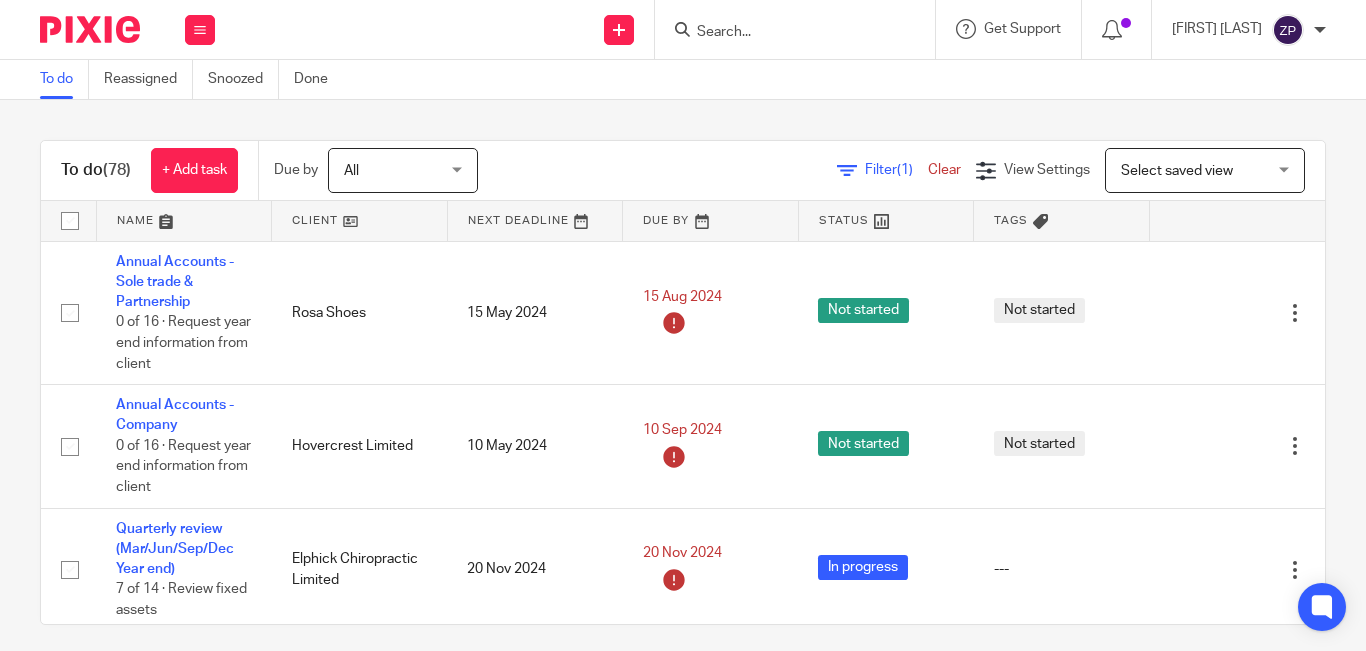scroll, scrollTop: 0, scrollLeft: 0, axis: both 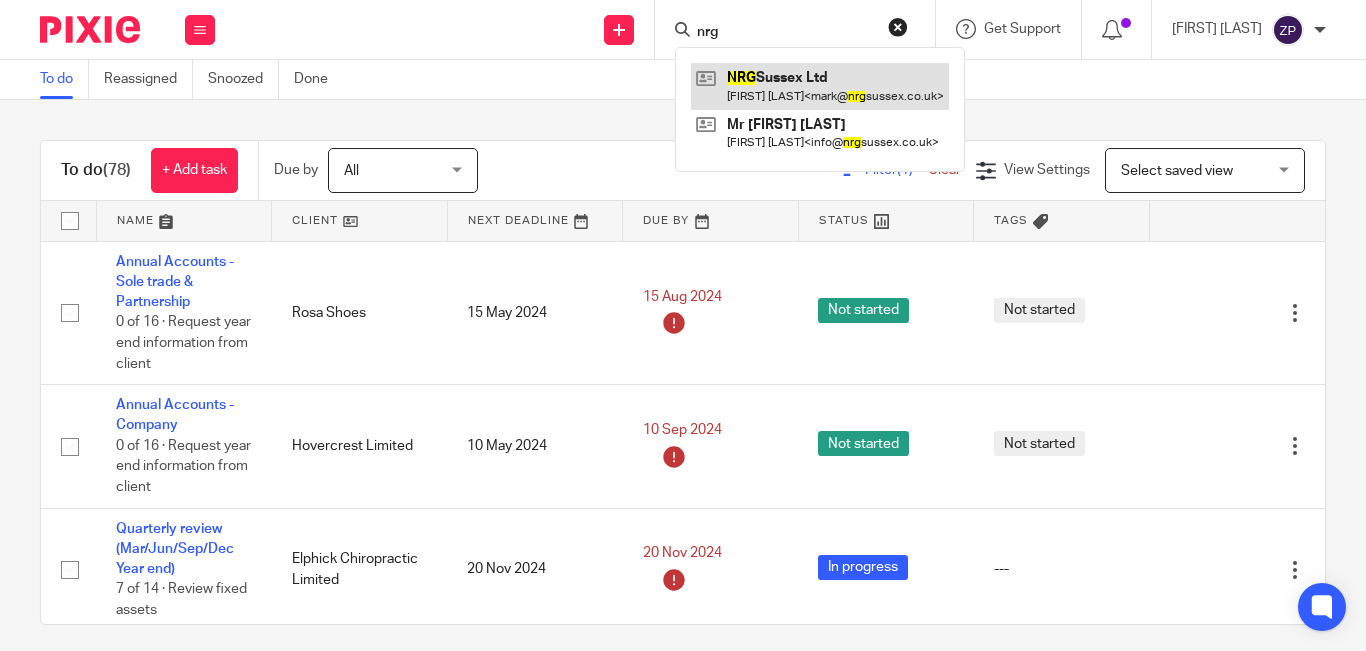 type on "nrg" 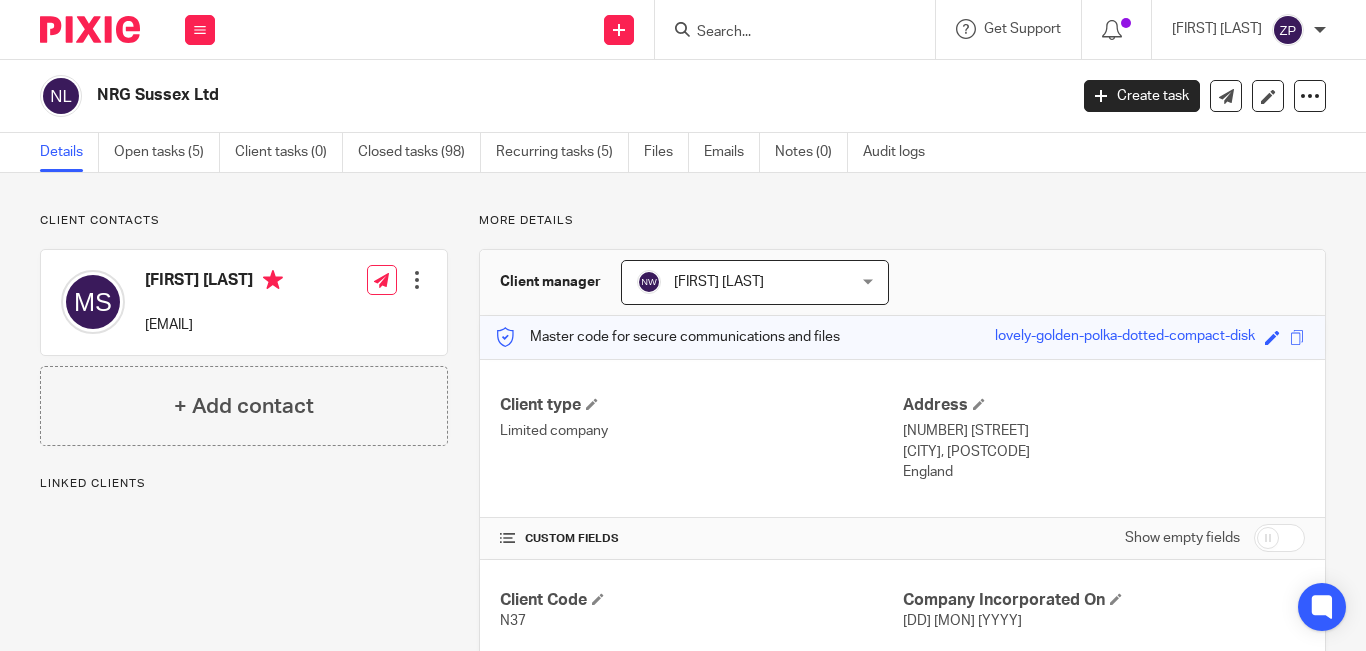 scroll, scrollTop: 0, scrollLeft: 0, axis: both 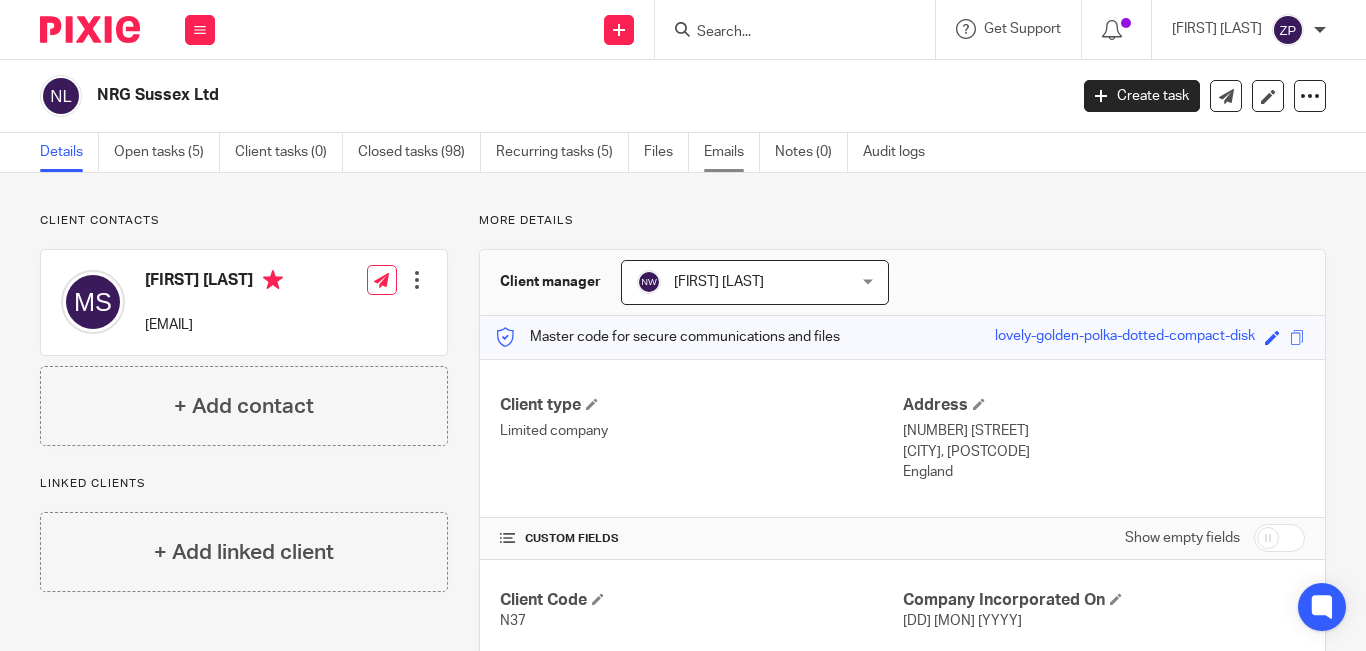 click on "Emails" at bounding box center [732, 152] 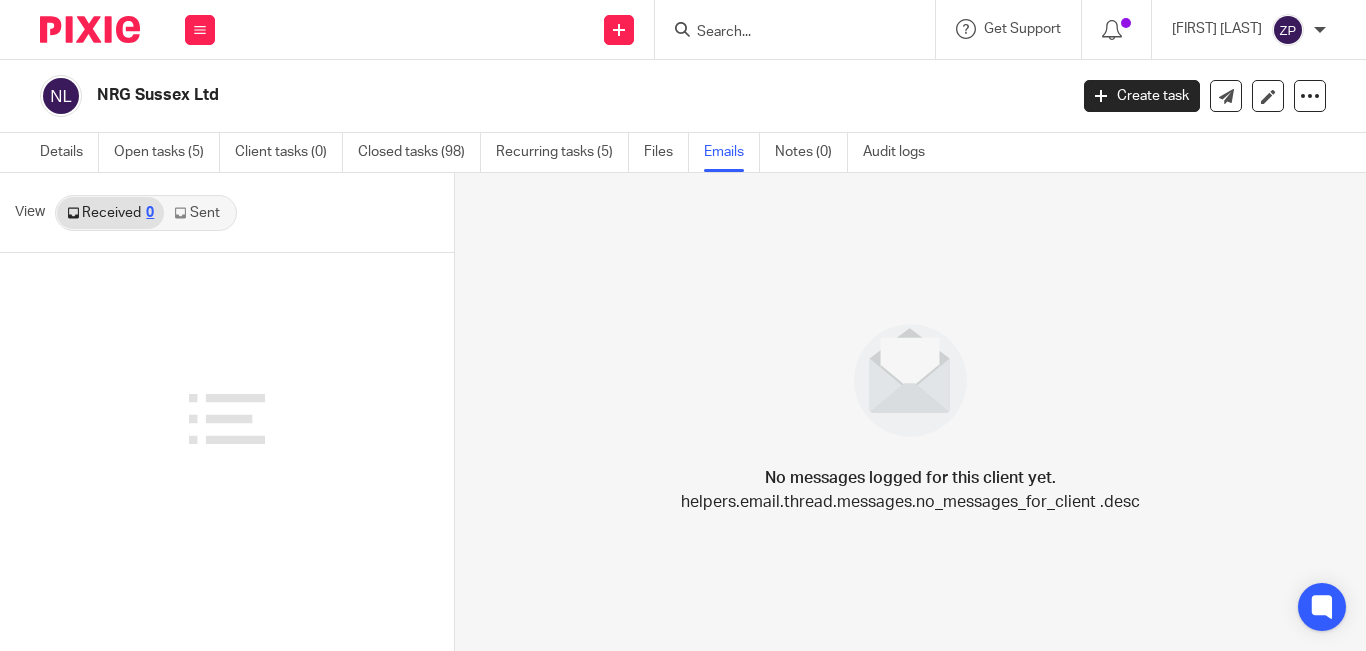 click on "Sent" at bounding box center [199, 213] 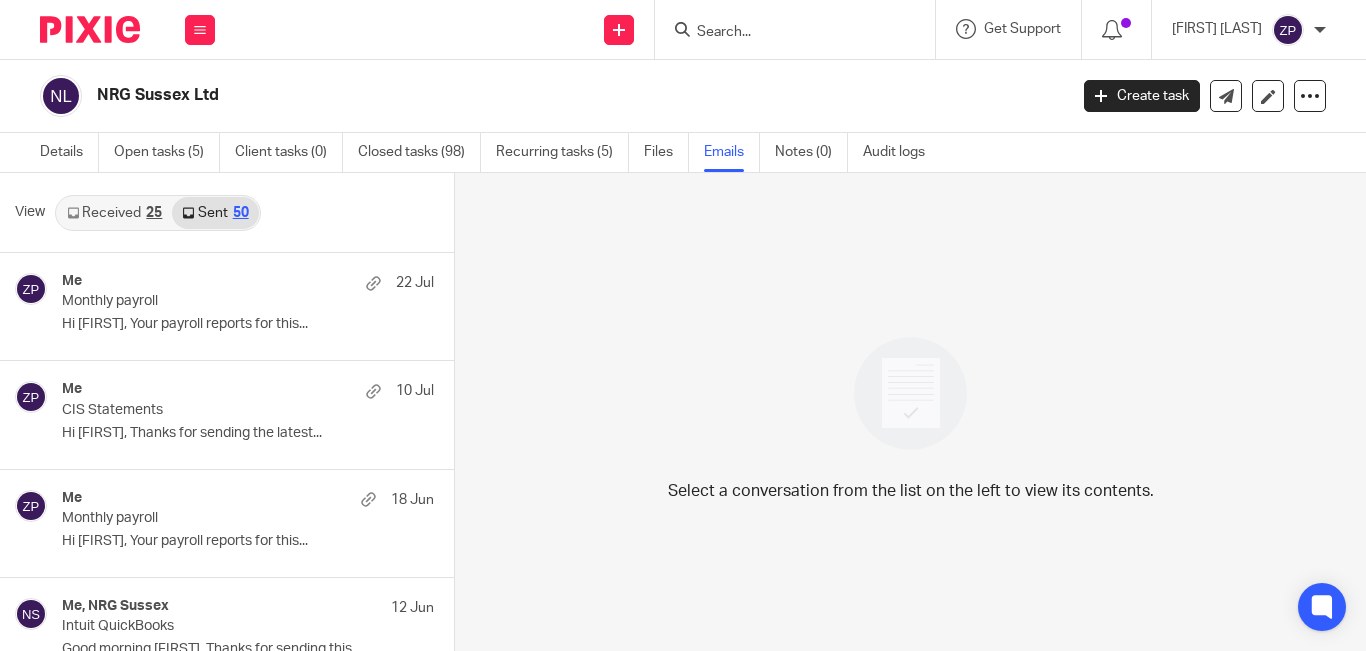 click on "50" at bounding box center (241, 213) 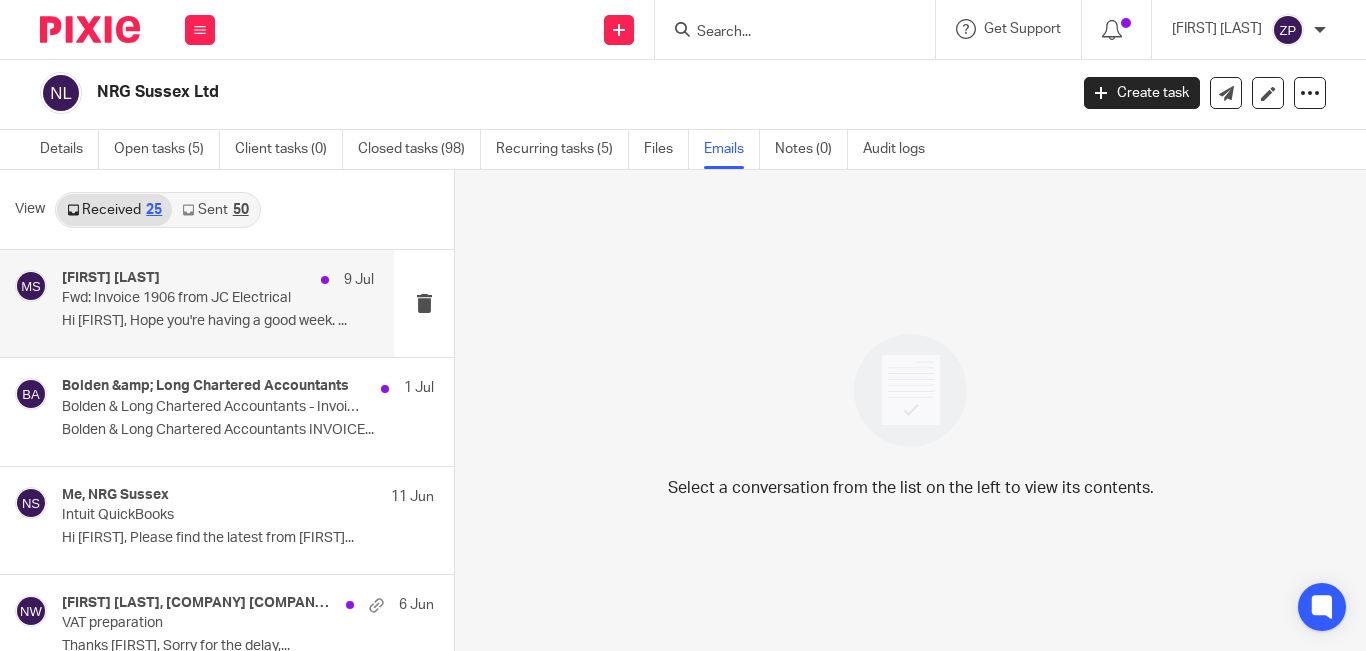 scroll, scrollTop: 0, scrollLeft: 0, axis: both 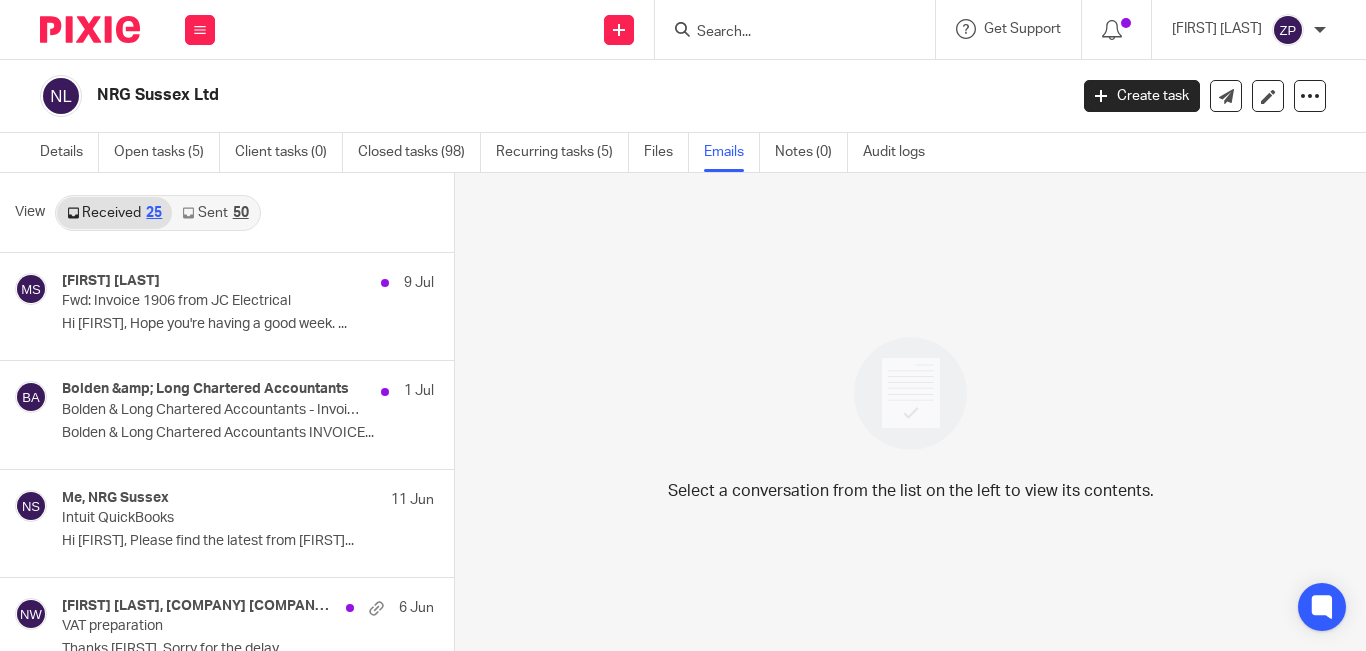 click at bounding box center (90, 29) 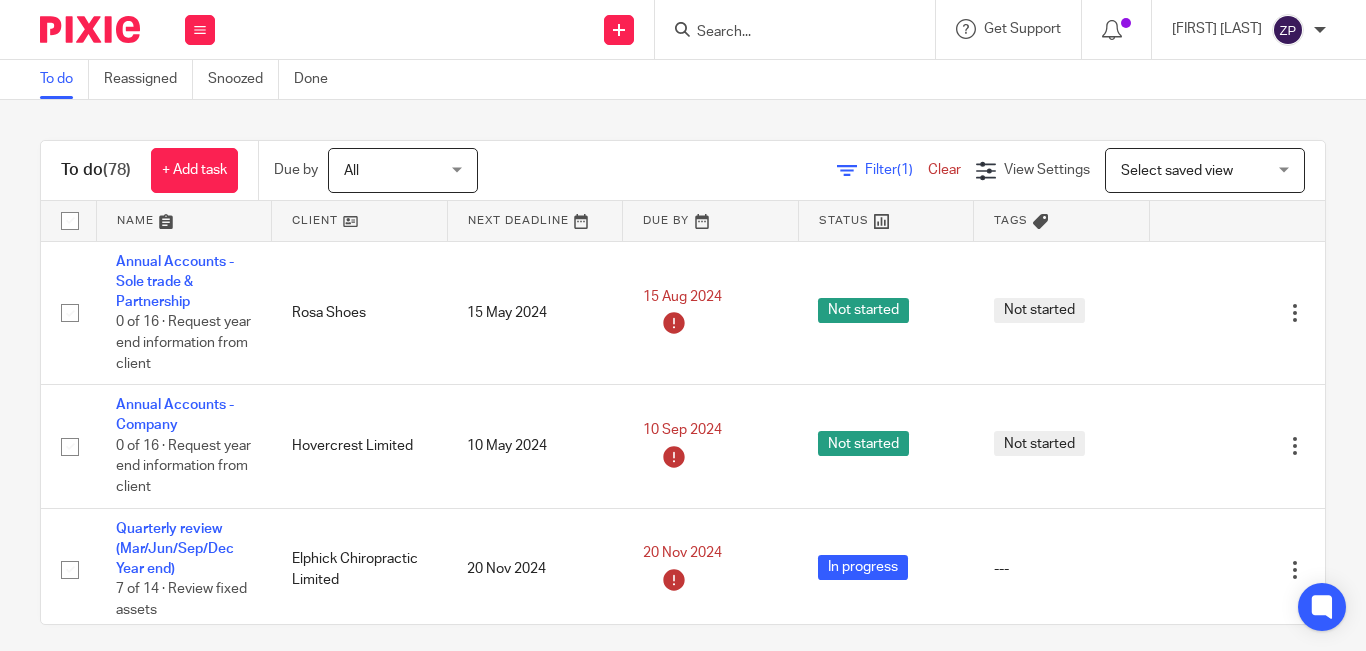 scroll, scrollTop: 0, scrollLeft: 0, axis: both 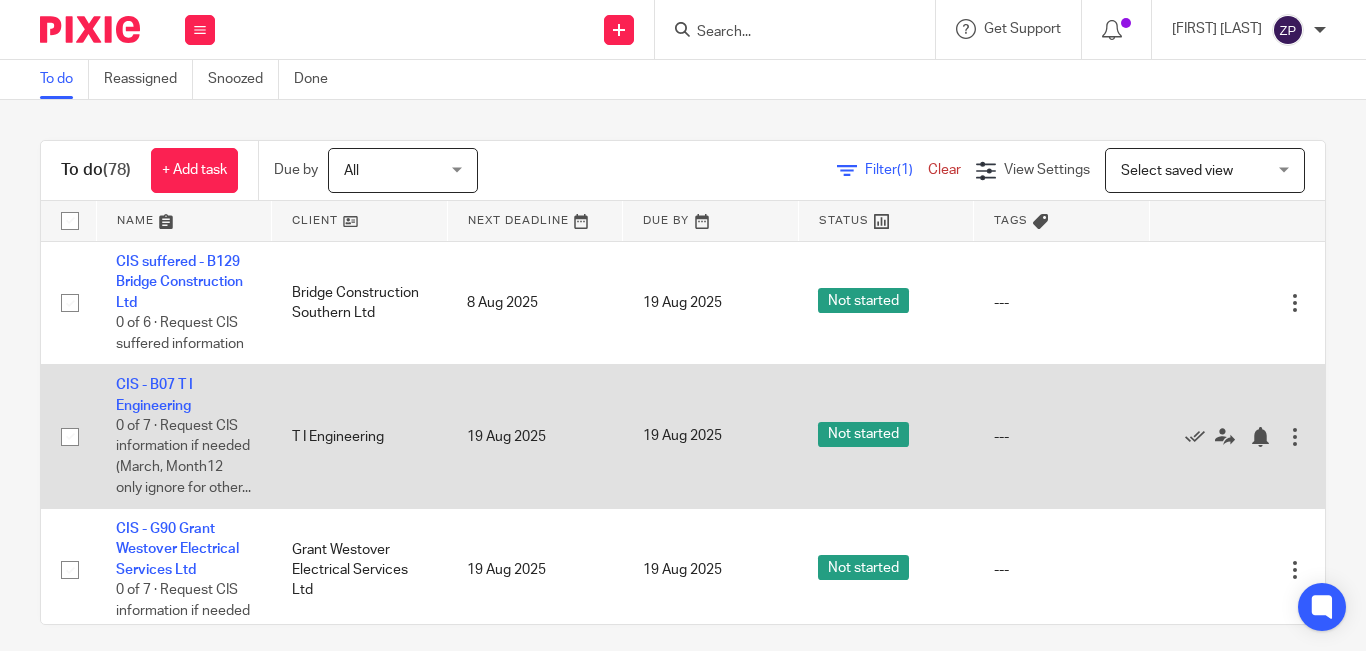 click on "CIS  - B07 T I Engineering
0
of
7 ·
Request CIS information if needed (March, Month12 only ignore for other..." at bounding box center [184, 437] 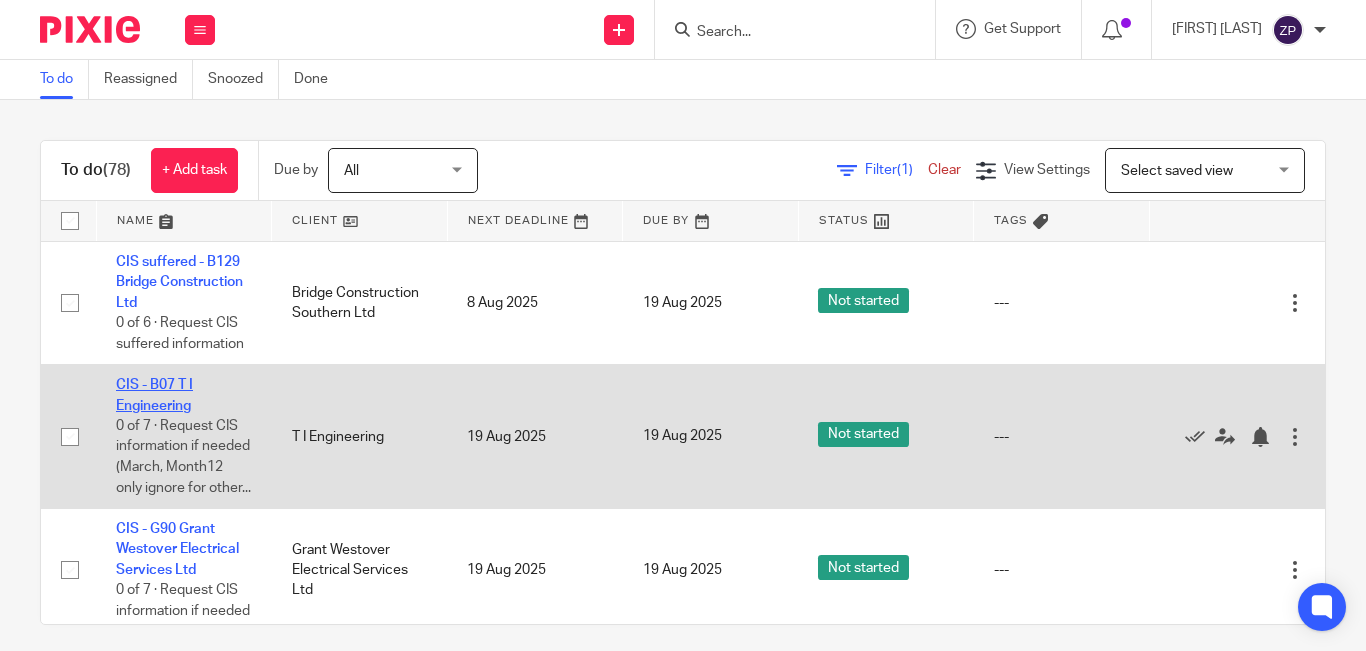 click on "CIS  - B07 T I Engineering" at bounding box center [154, 395] 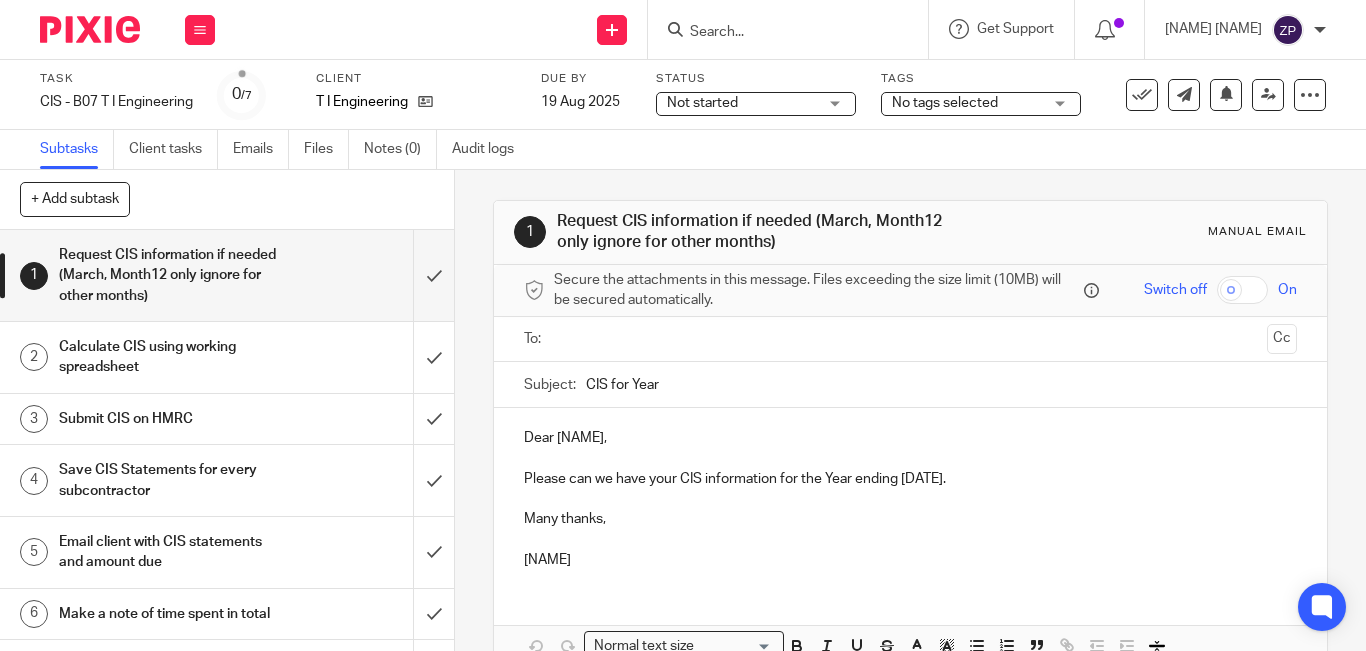 scroll, scrollTop: 0, scrollLeft: 0, axis: both 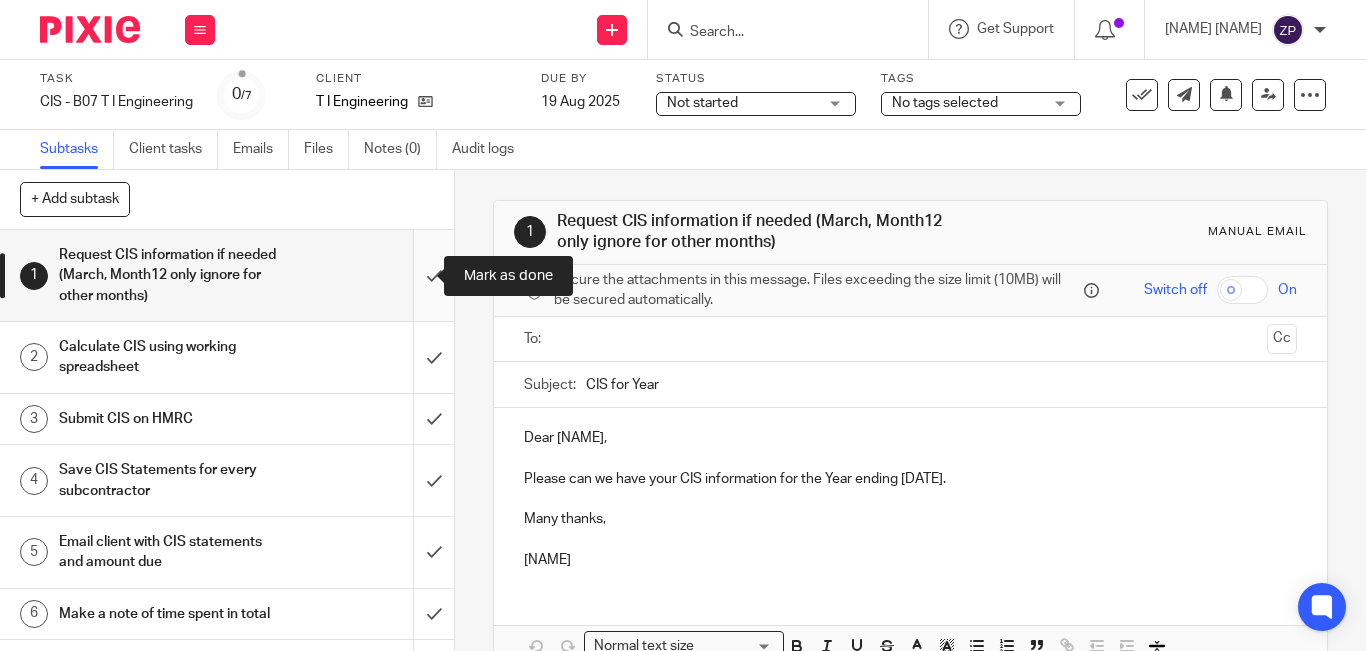 click at bounding box center [227, 275] 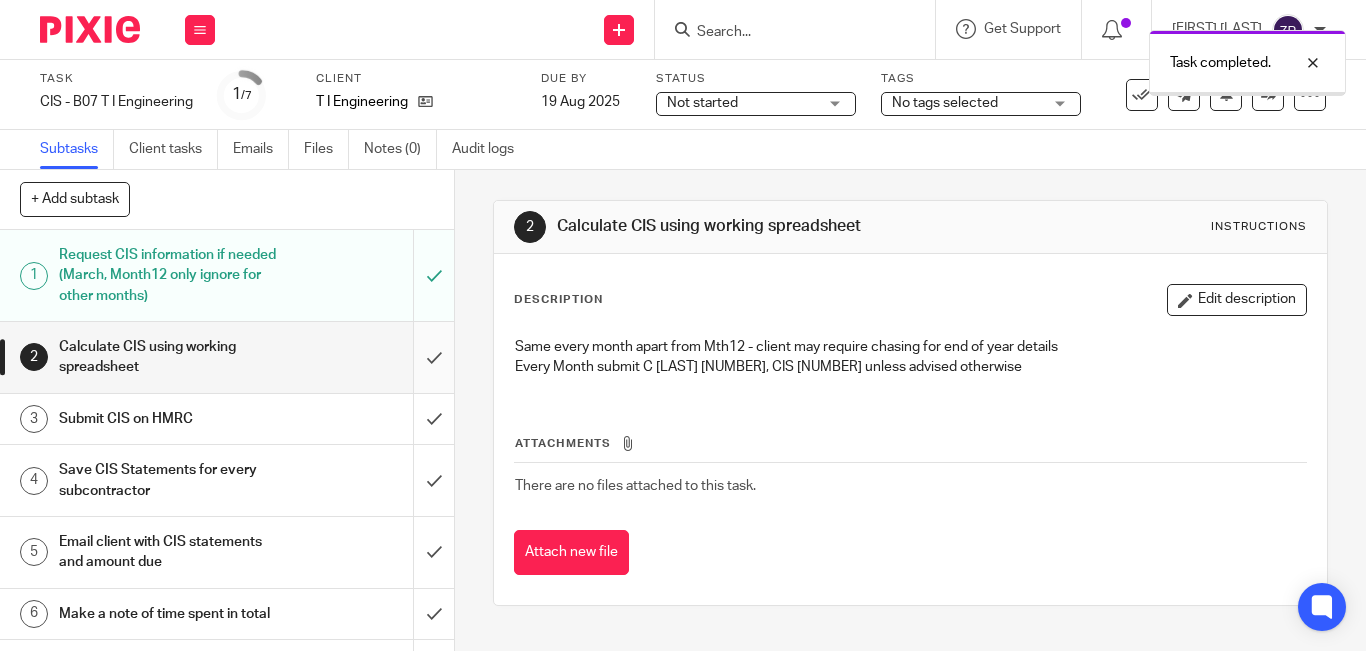 scroll, scrollTop: 0, scrollLeft: 0, axis: both 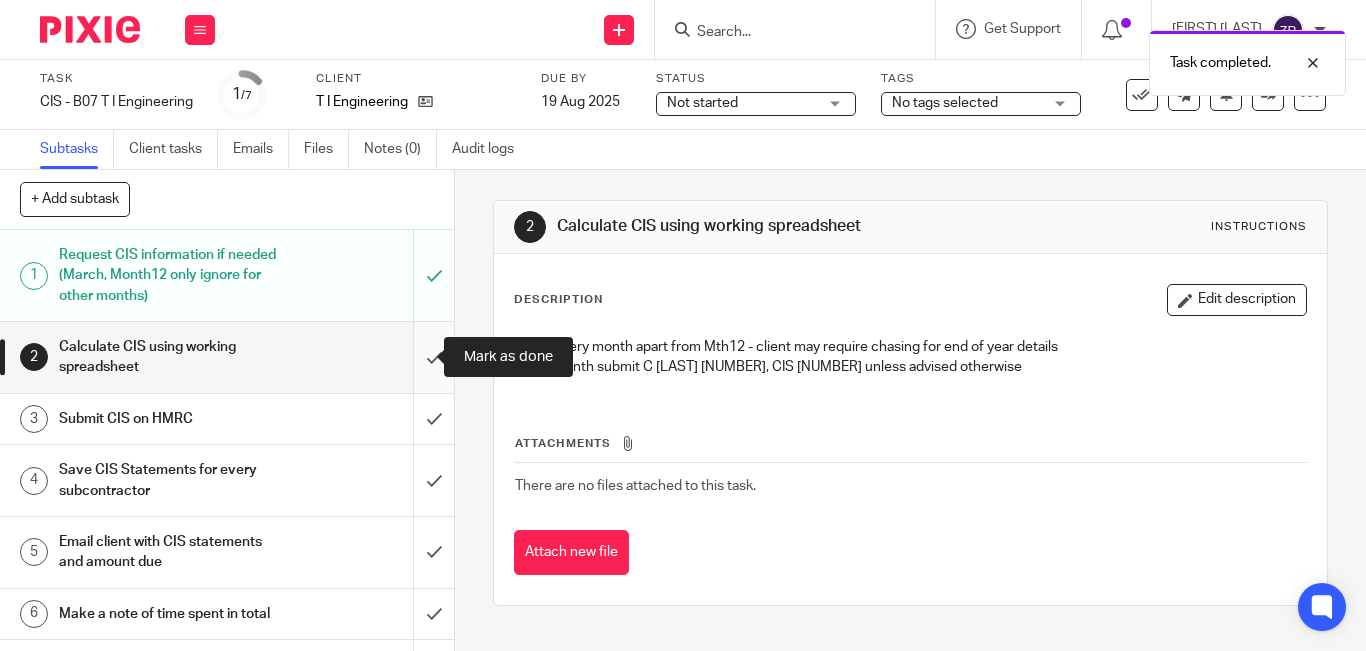 click at bounding box center (227, 357) 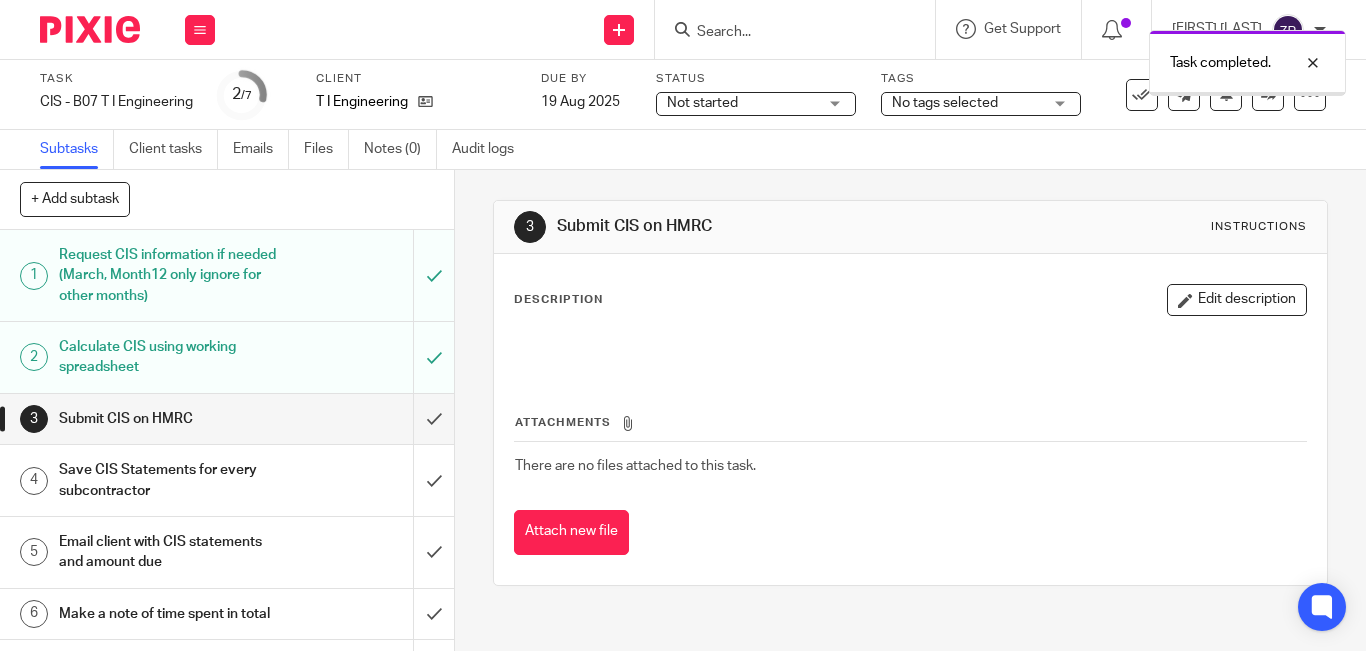 scroll, scrollTop: 0, scrollLeft: 0, axis: both 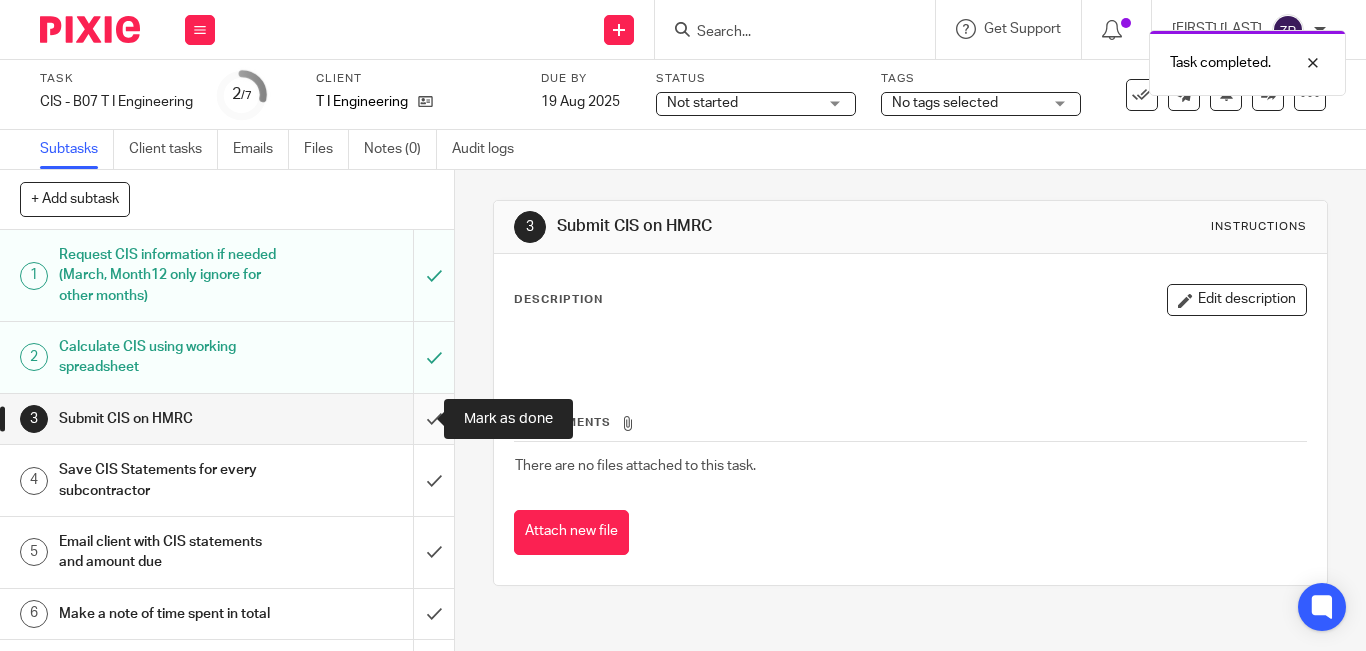 click at bounding box center (227, 419) 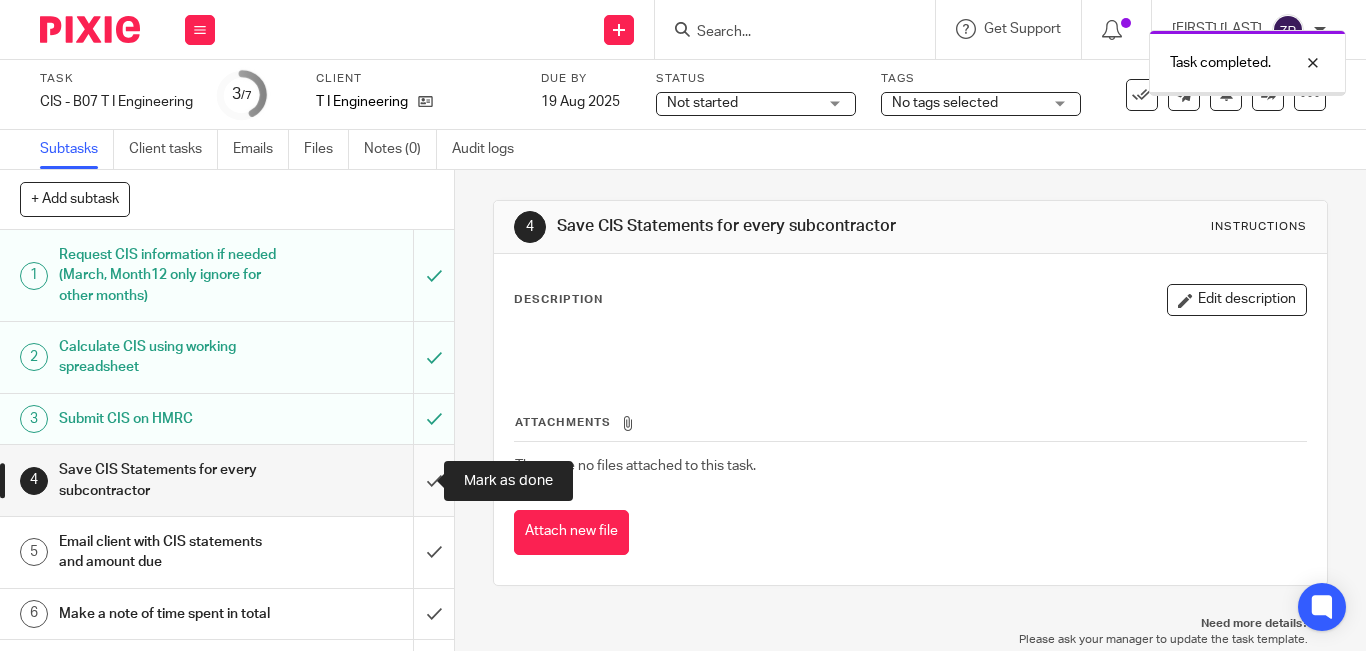 scroll, scrollTop: 0, scrollLeft: 0, axis: both 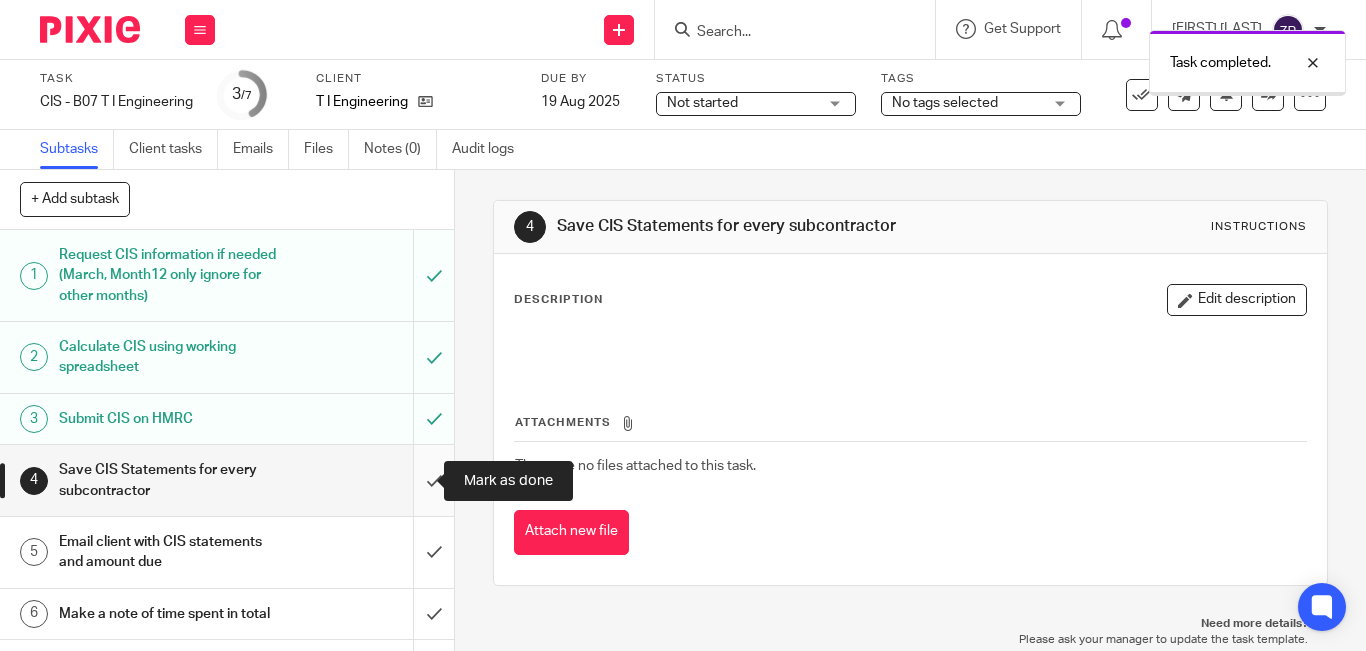 click at bounding box center [227, 480] 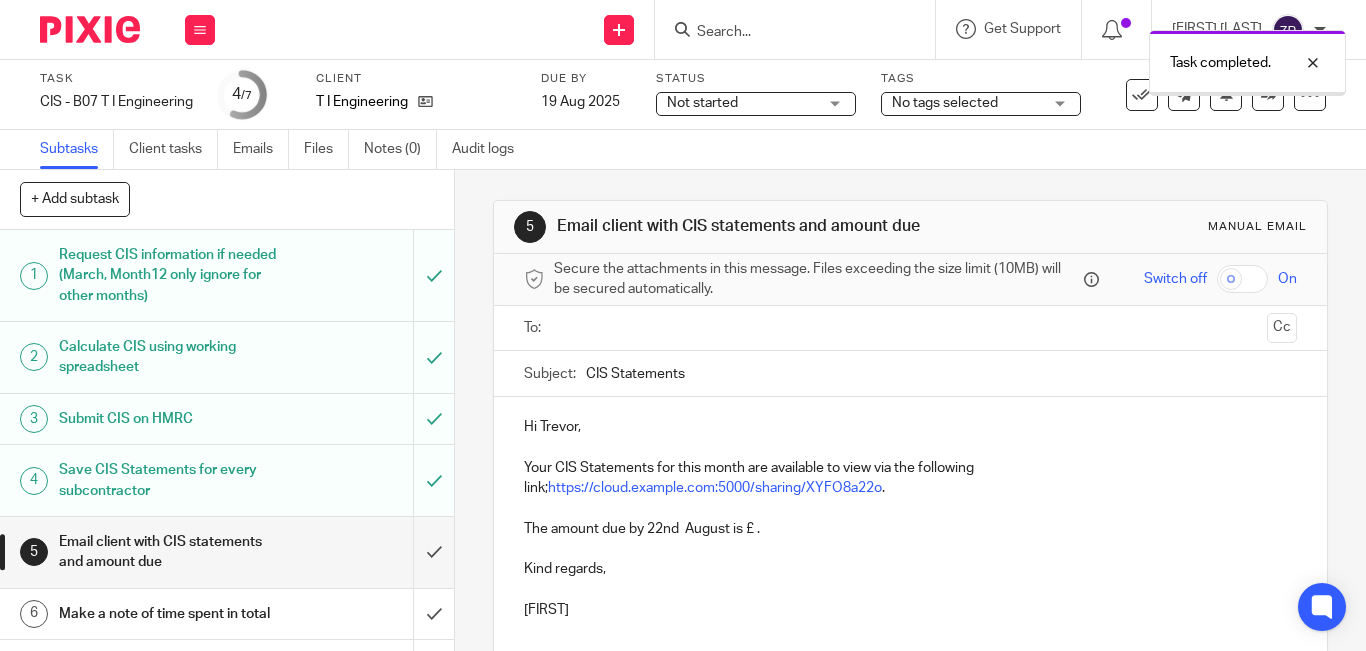scroll, scrollTop: 0, scrollLeft: 0, axis: both 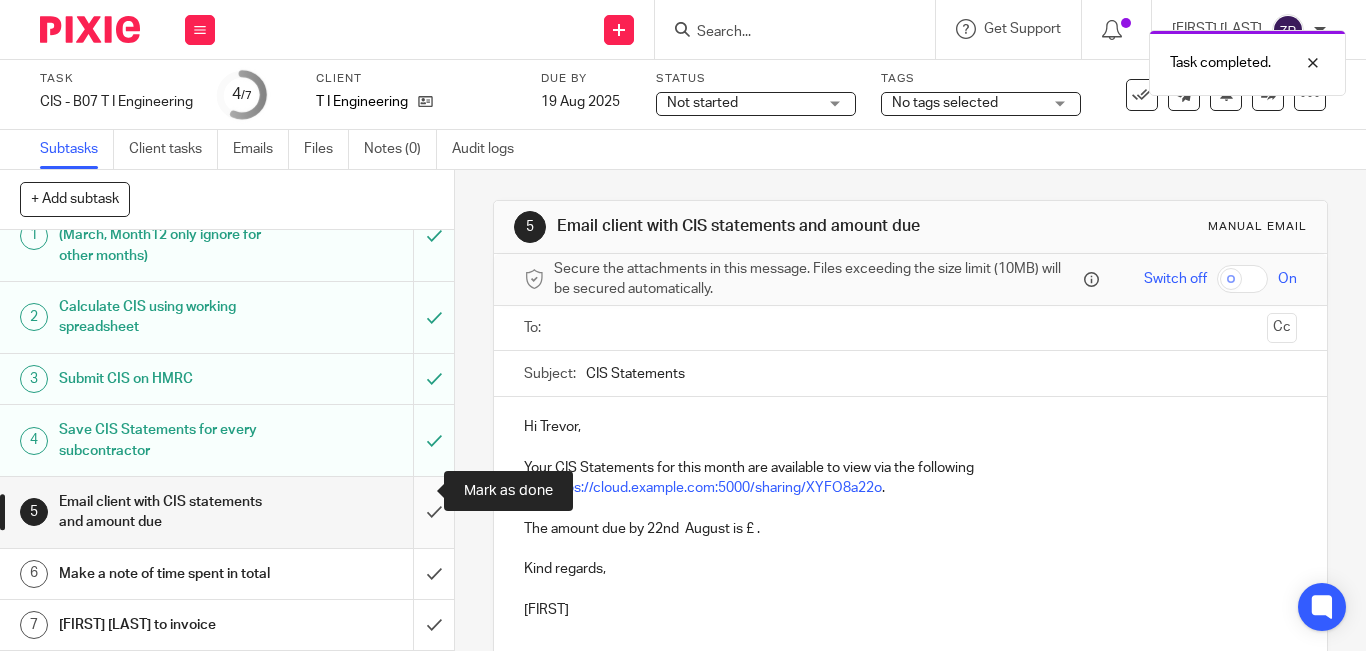 click at bounding box center [227, 512] 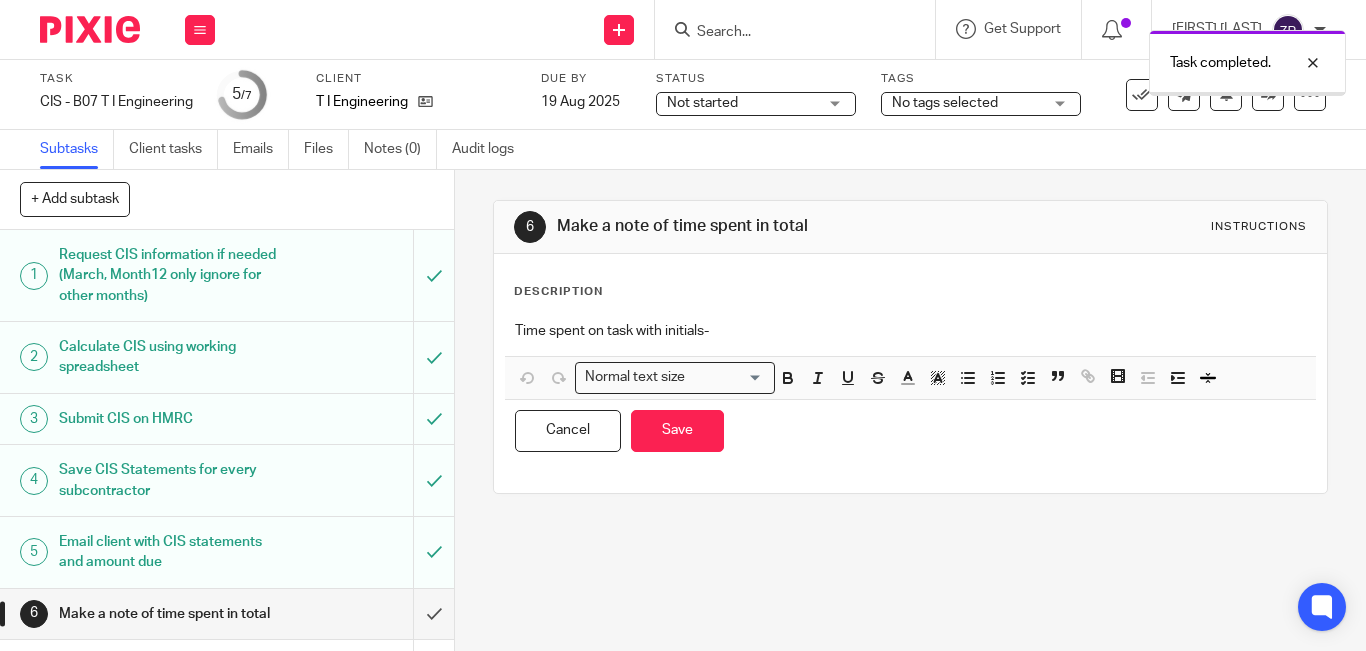 scroll, scrollTop: 0, scrollLeft: 0, axis: both 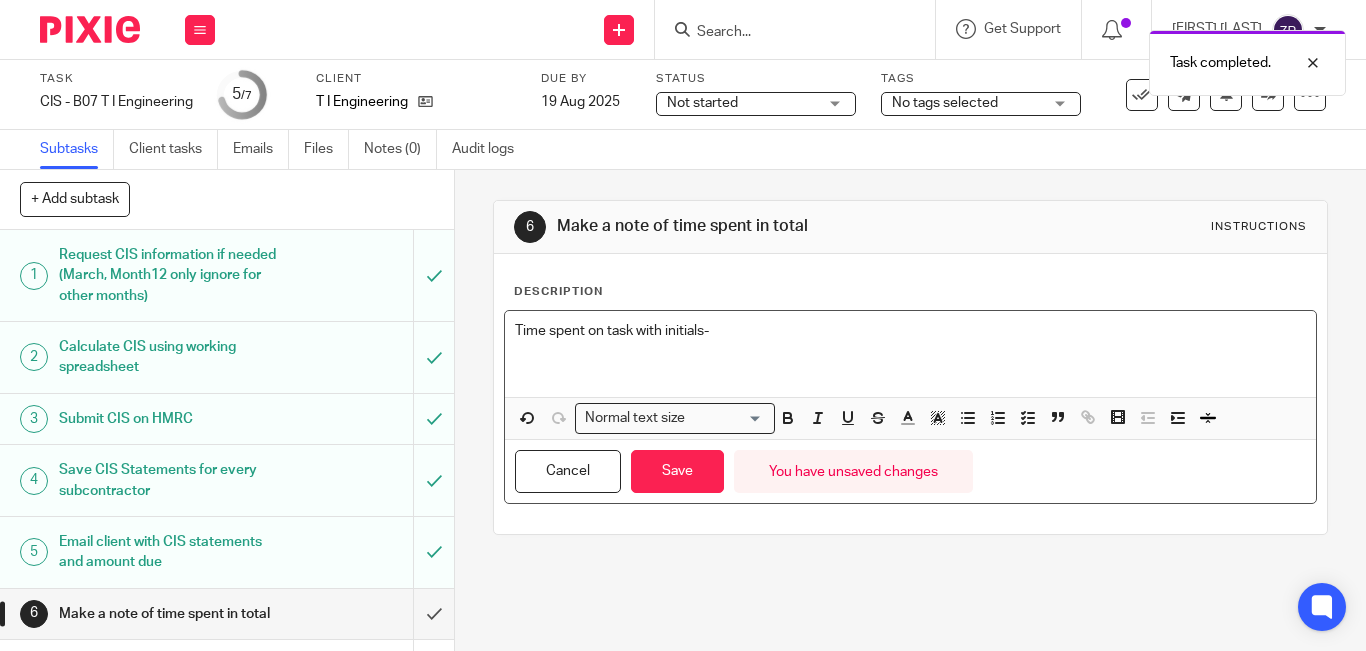 type 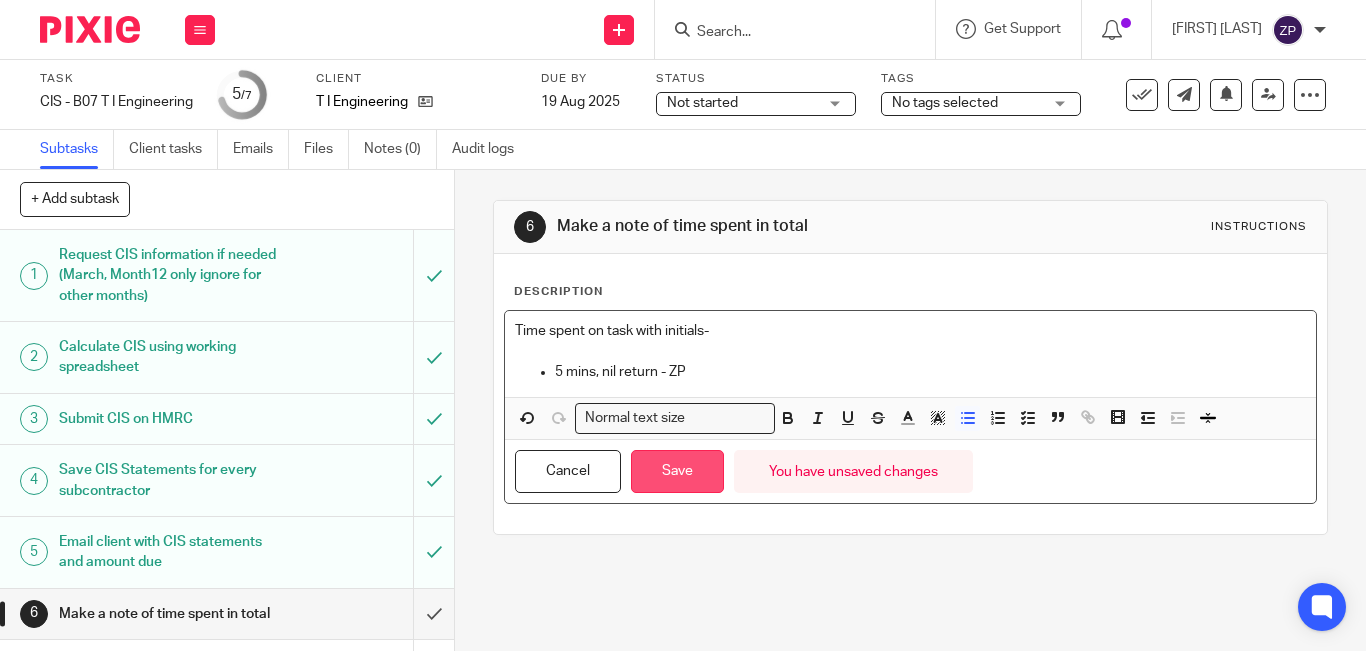 click on "Save" at bounding box center [677, 471] 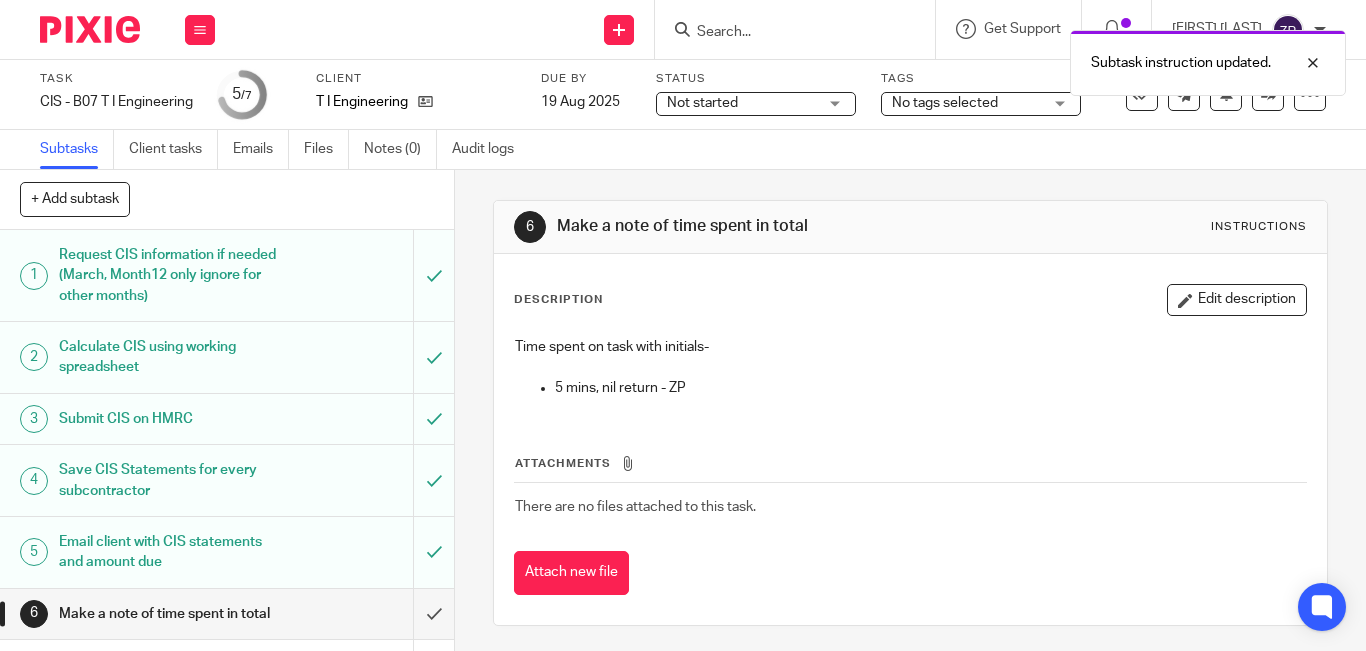 scroll, scrollTop: 61, scrollLeft: 0, axis: vertical 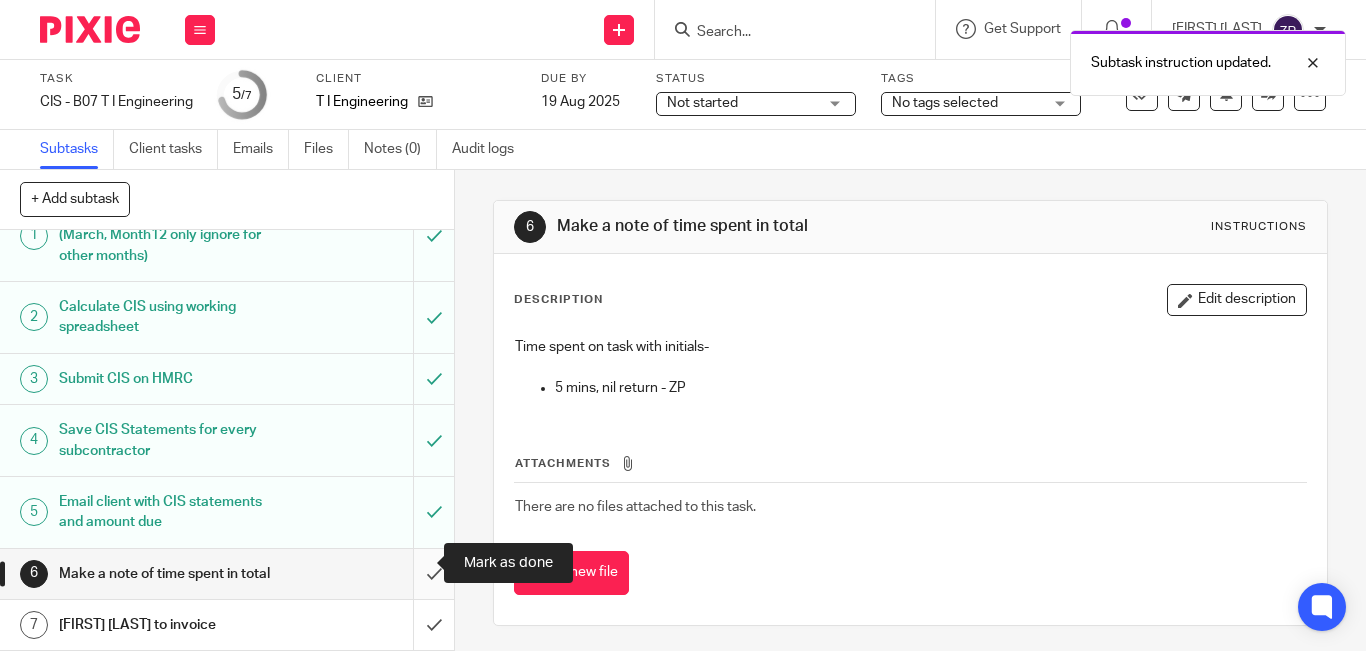click at bounding box center (227, 574) 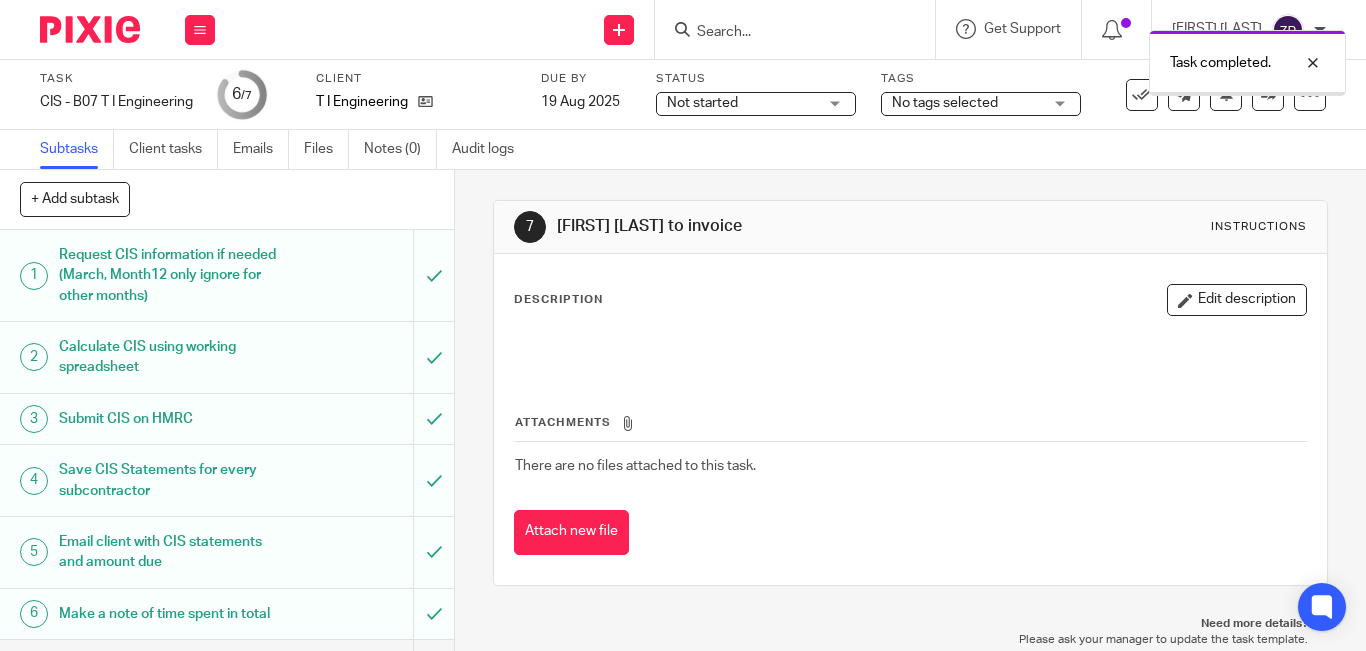 scroll, scrollTop: 0, scrollLeft: 0, axis: both 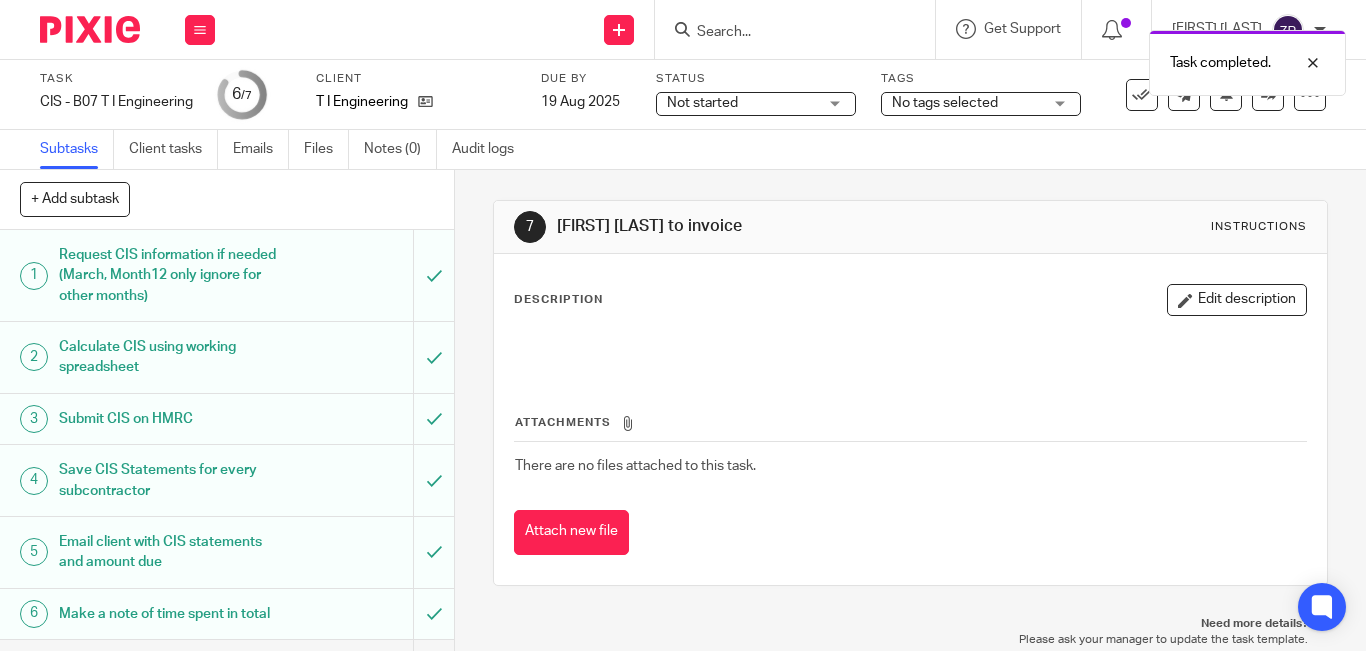 click on "Tags
No tags selected
In review
In review (client)
Not started
Pension
Ready to file
Records received
Urgent
Waiting for client
Sage Import
Ready to start
In progress
To invoice
Amending journals" at bounding box center (981, 95) 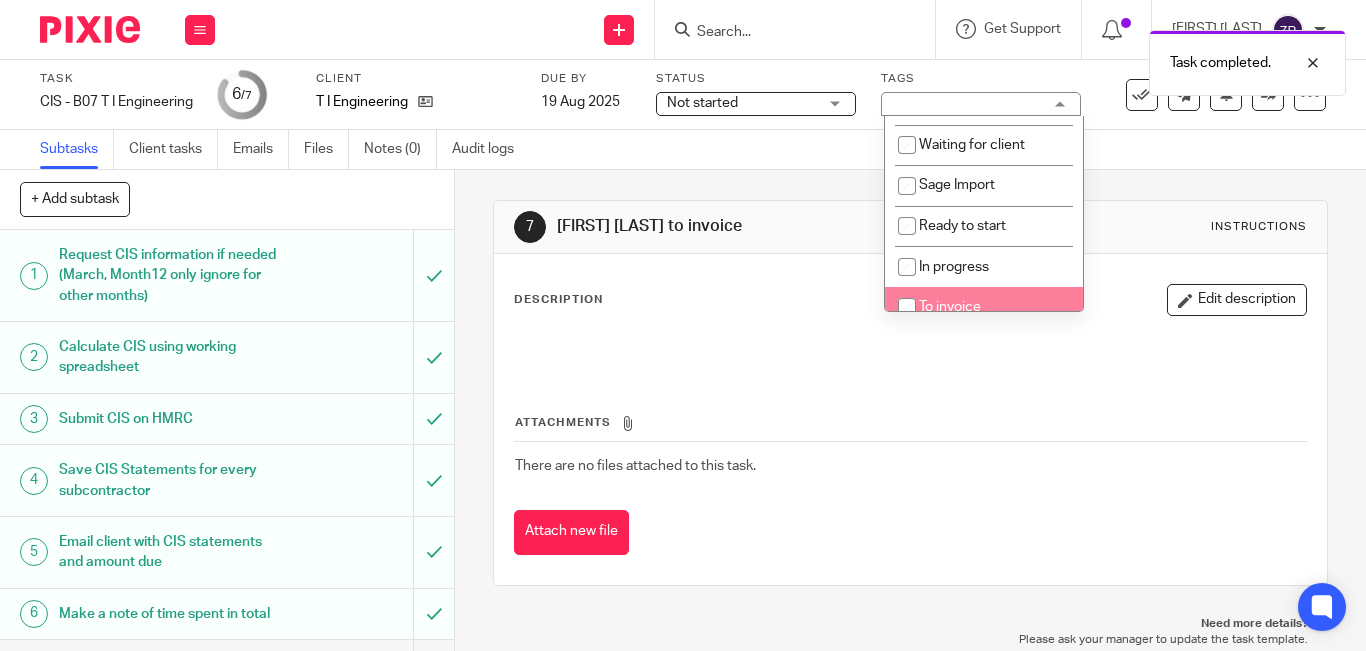 scroll, scrollTop: 332, scrollLeft: 0, axis: vertical 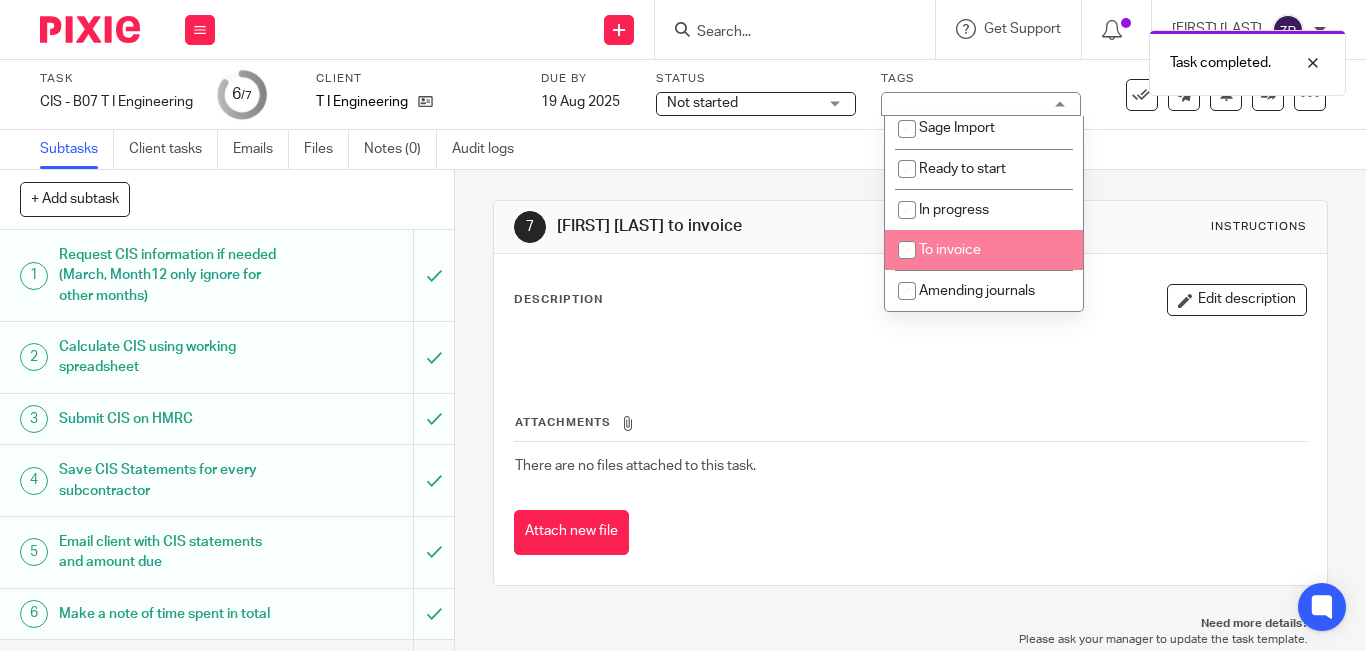 click on "To invoice" at bounding box center [950, 250] 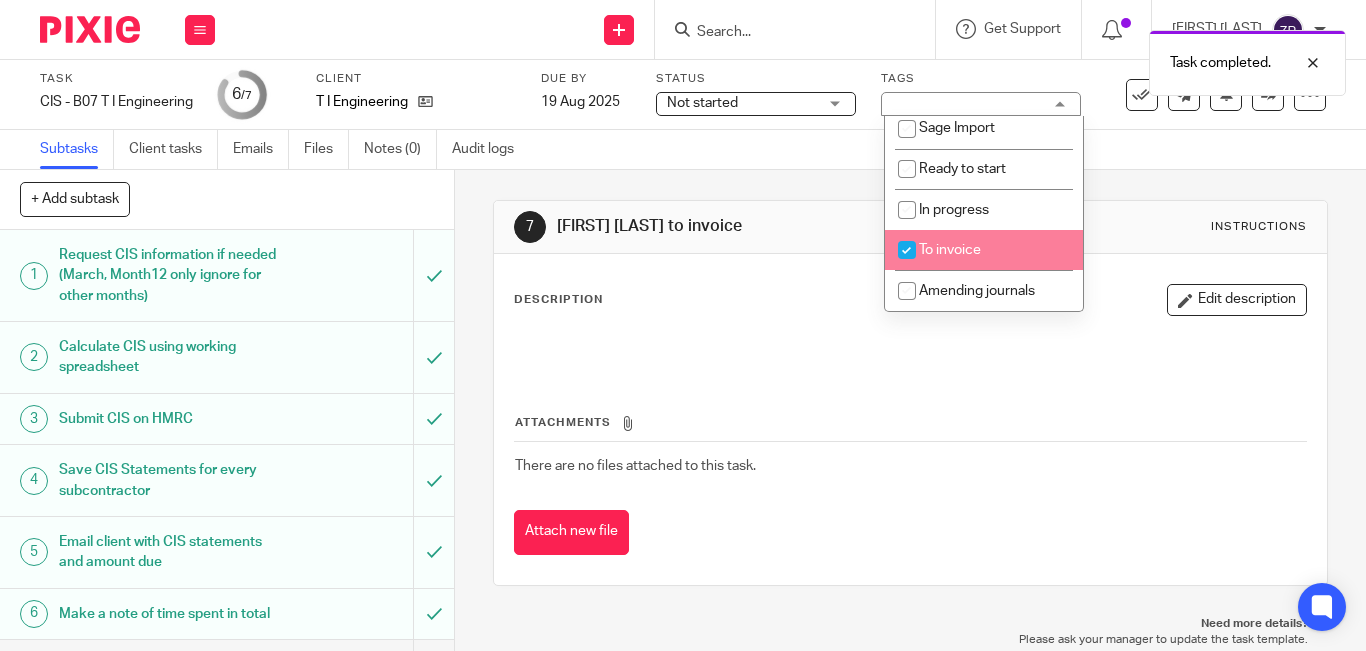 checkbox on "true" 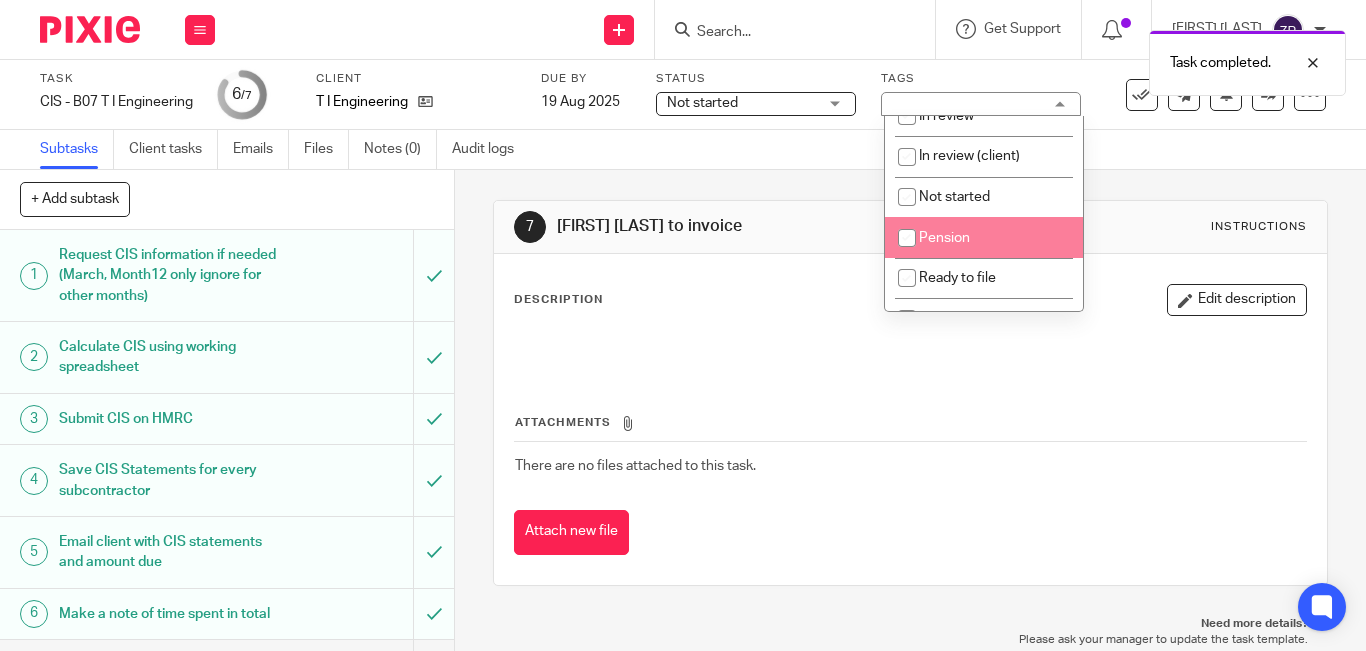 scroll, scrollTop: 0, scrollLeft: 0, axis: both 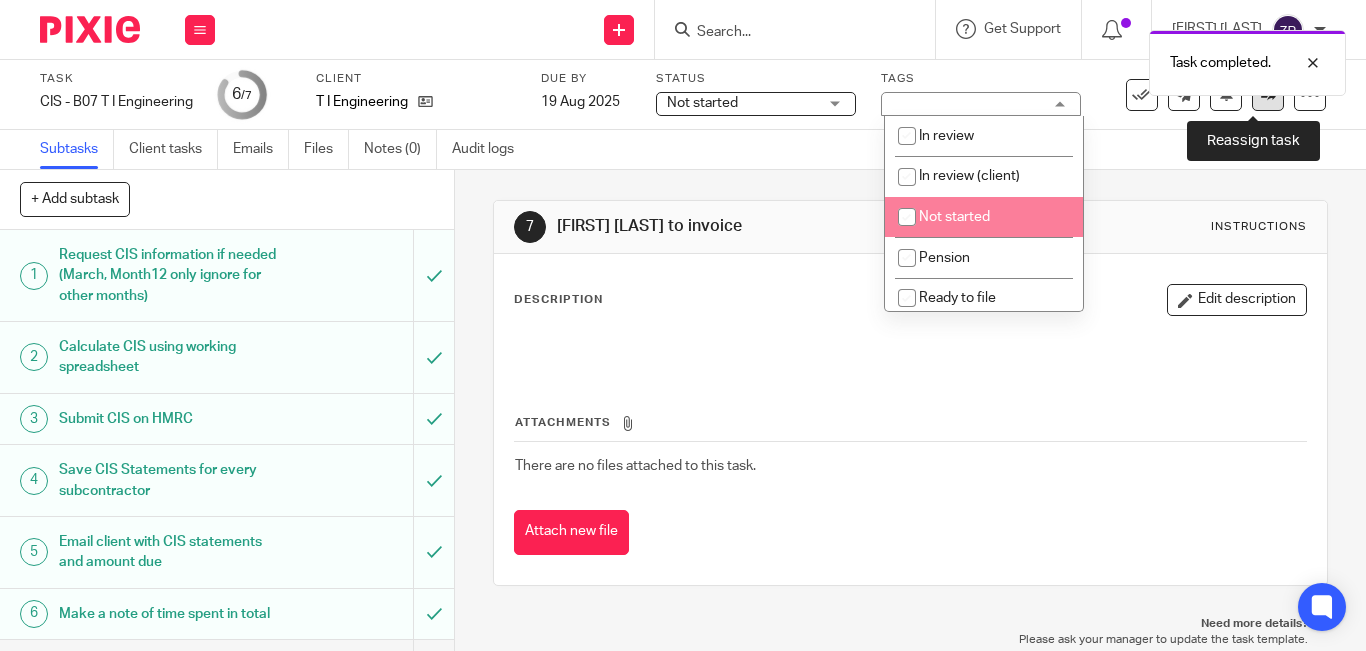 click at bounding box center (1268, 95) 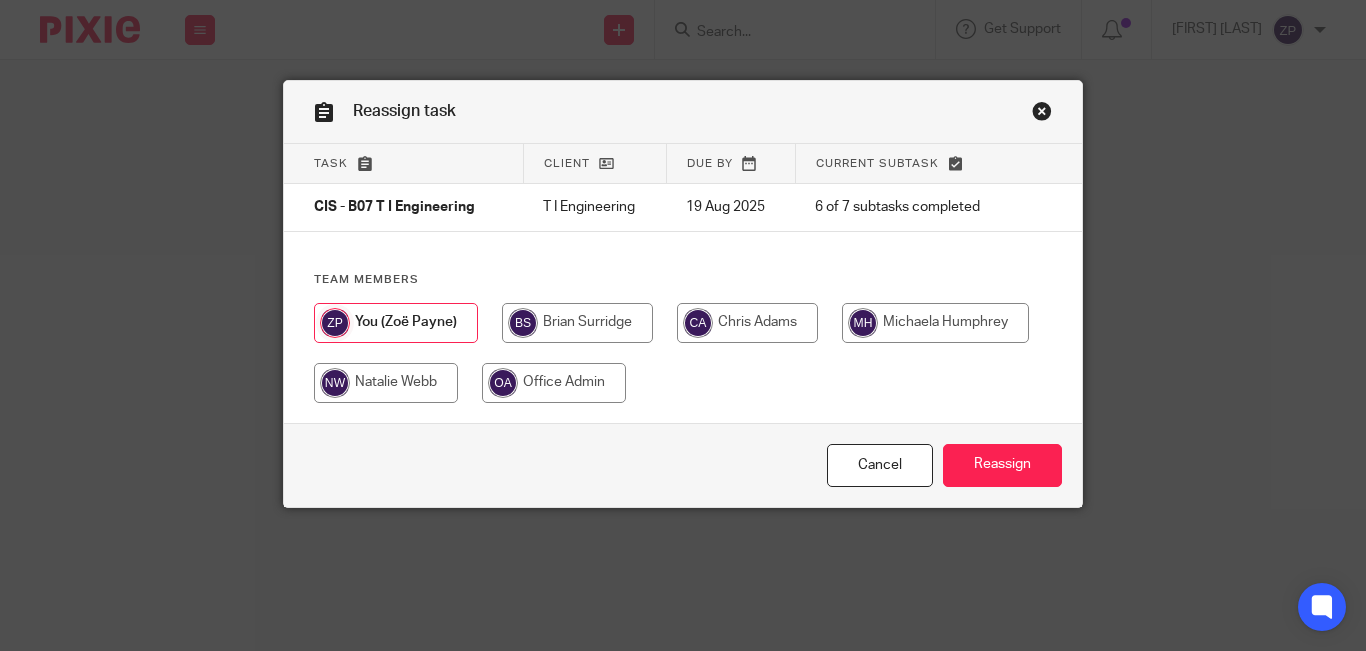 scroll, scrollTop: 0, scrollLeft: 0, axis: both 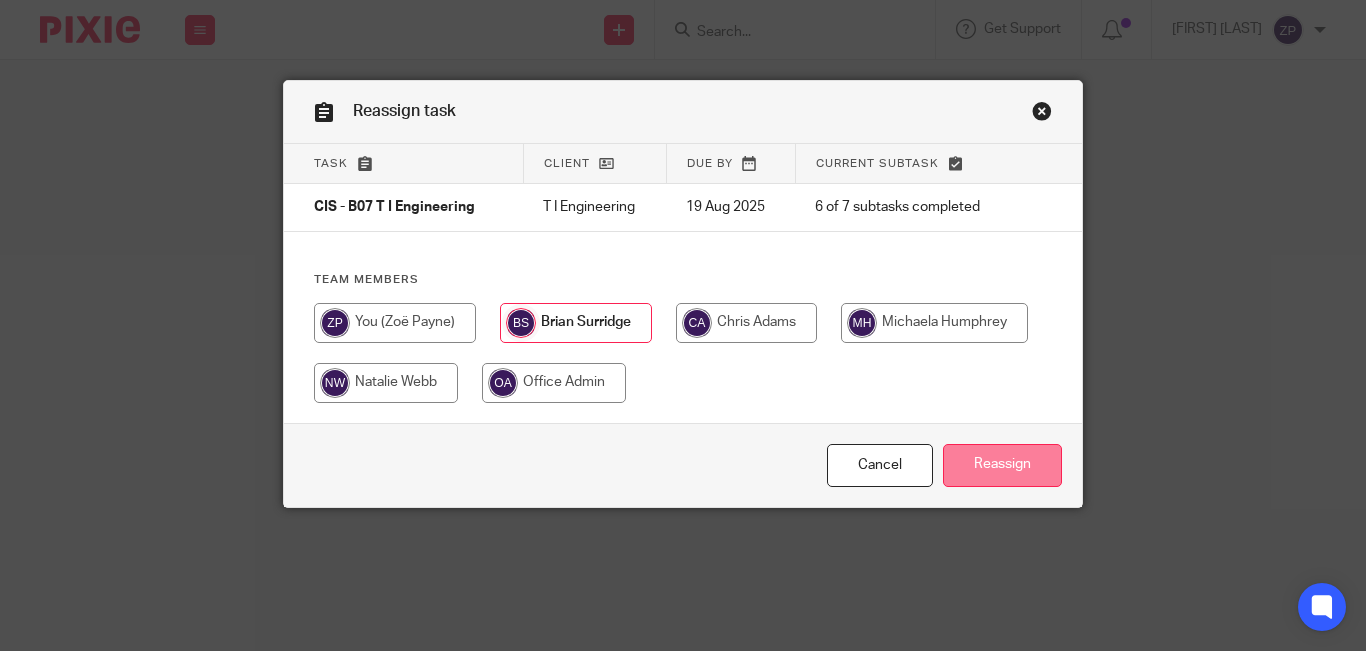 click on "Reassign" at bounding box center (1002, 465) 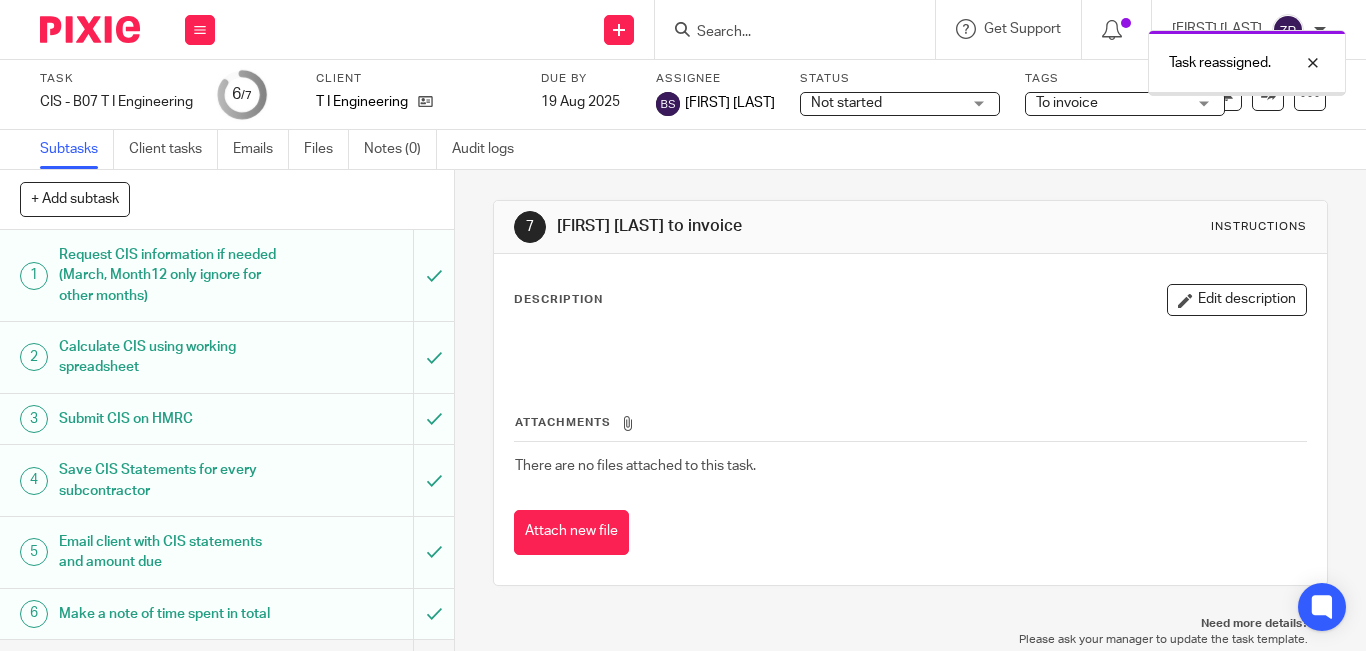 scroll, scrollTop: 0, scrollLeft: 0, axis: both 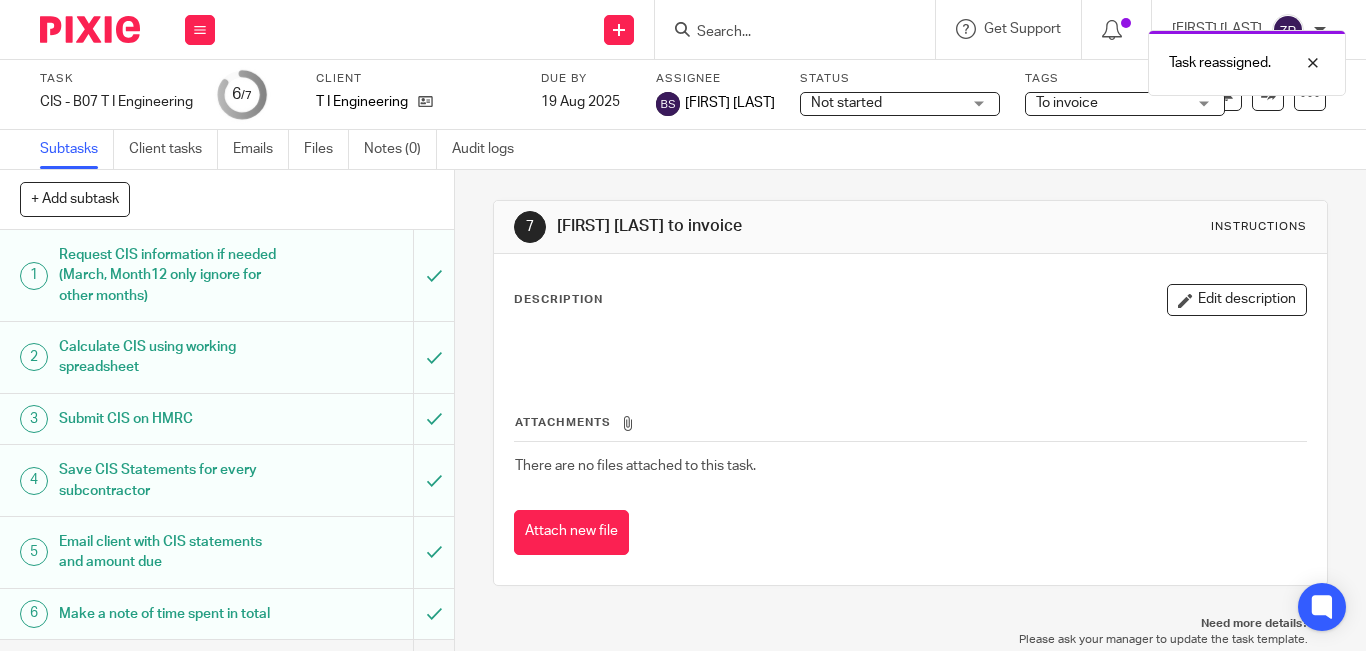 click at bounding box center (90, 29) 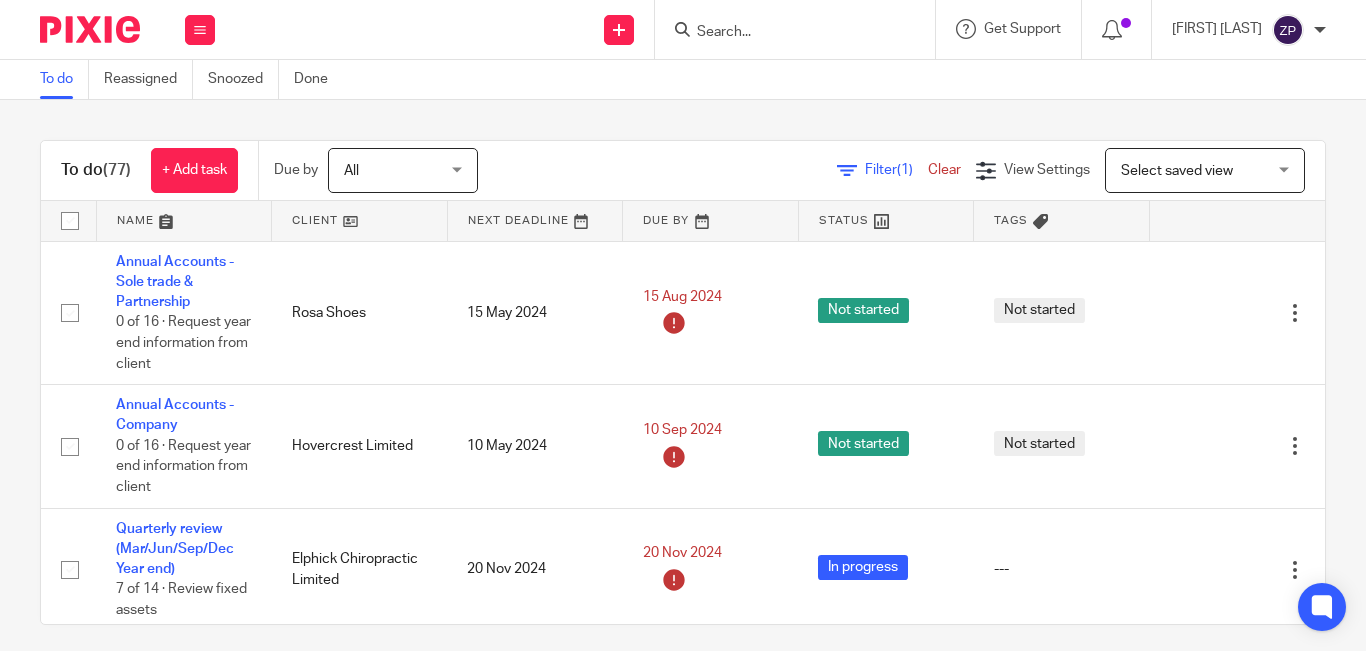 scroll, scrollTop: 0, scrollLeft: 0, axis: both 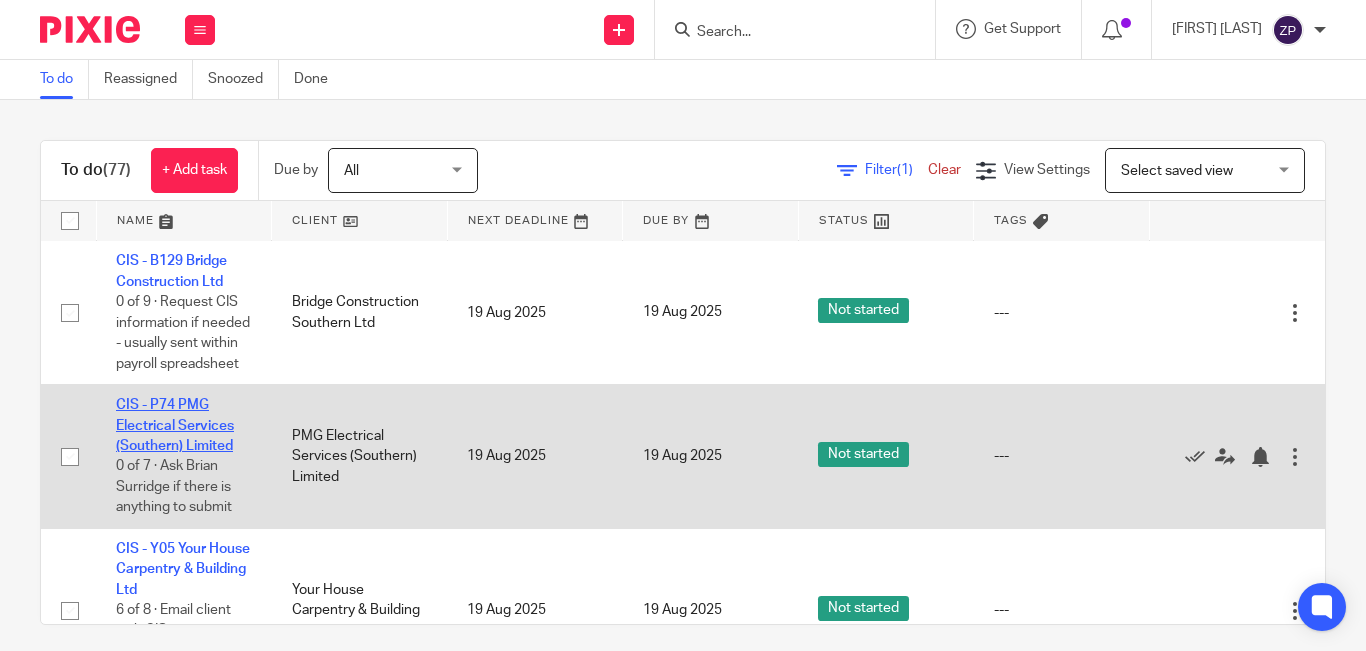 click on "CIS  - P74 PMG Electrical Services (Southern) Limited" at bounding box center (175, 425) 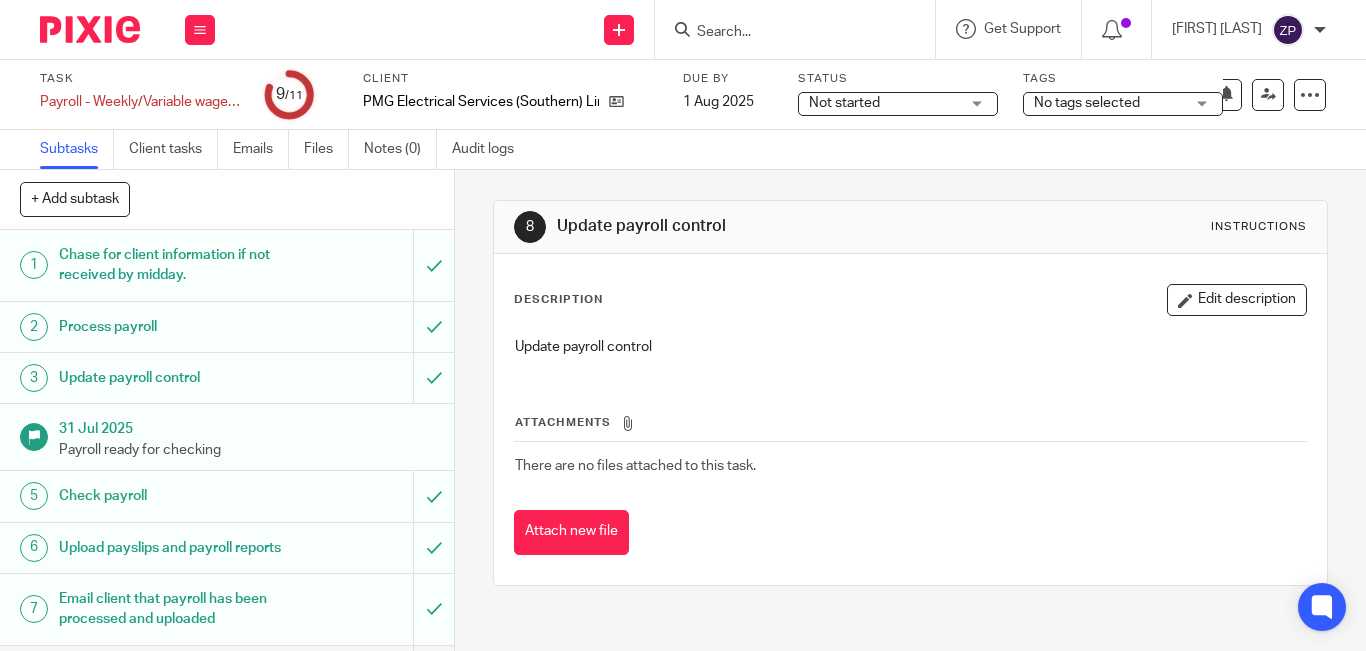 scroll, scrollTop: 0, scrollLeft: 0, axis: both 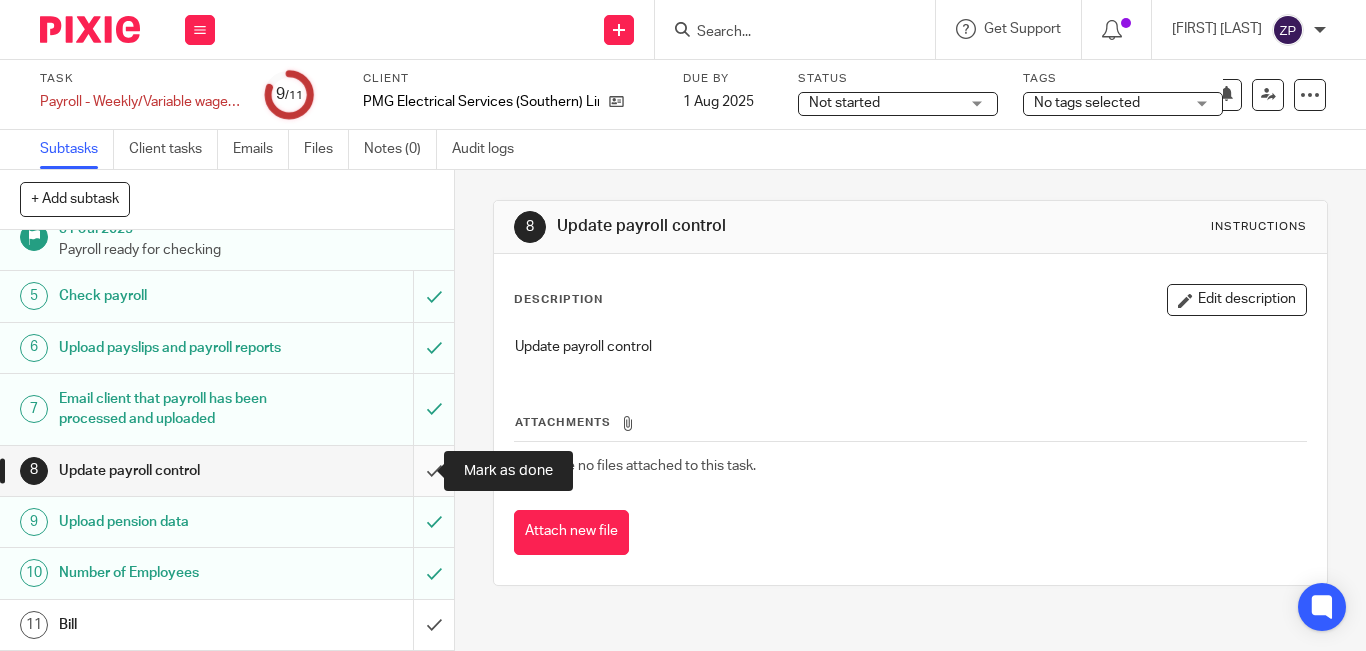 click at bounding box center (227, 471) 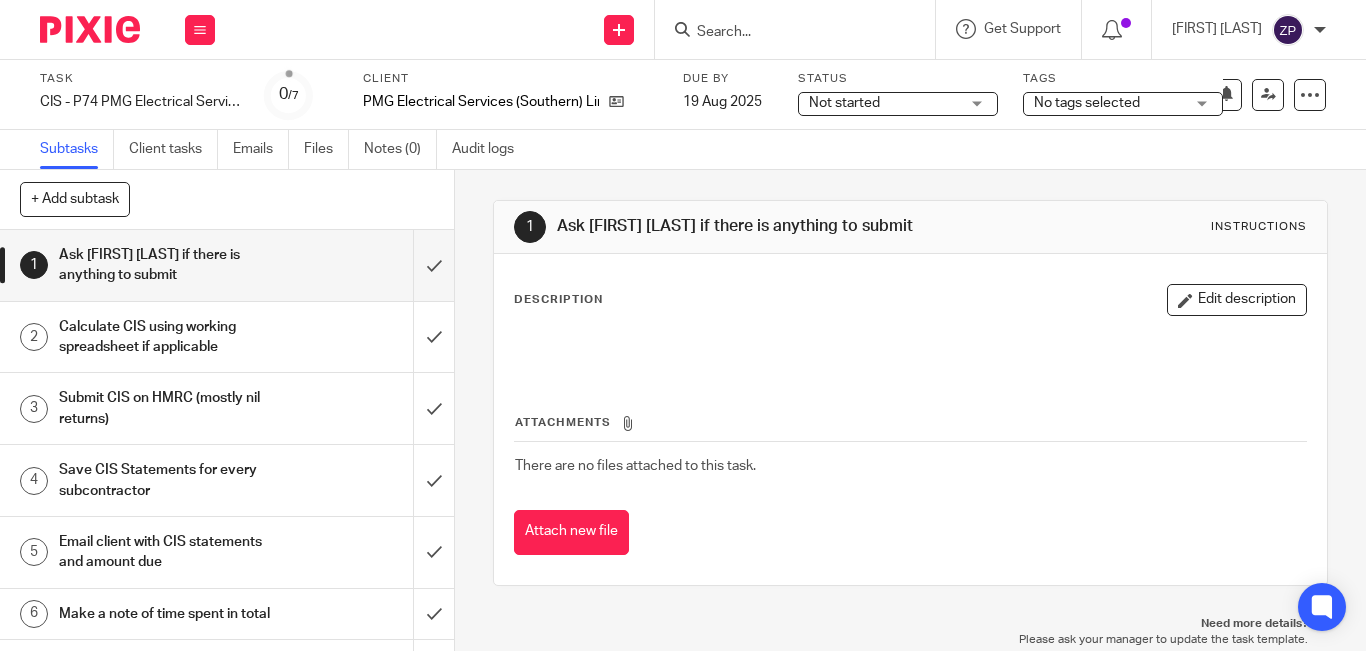 scroll, scrollTop: 0, scrollLeft: 0, axis: both 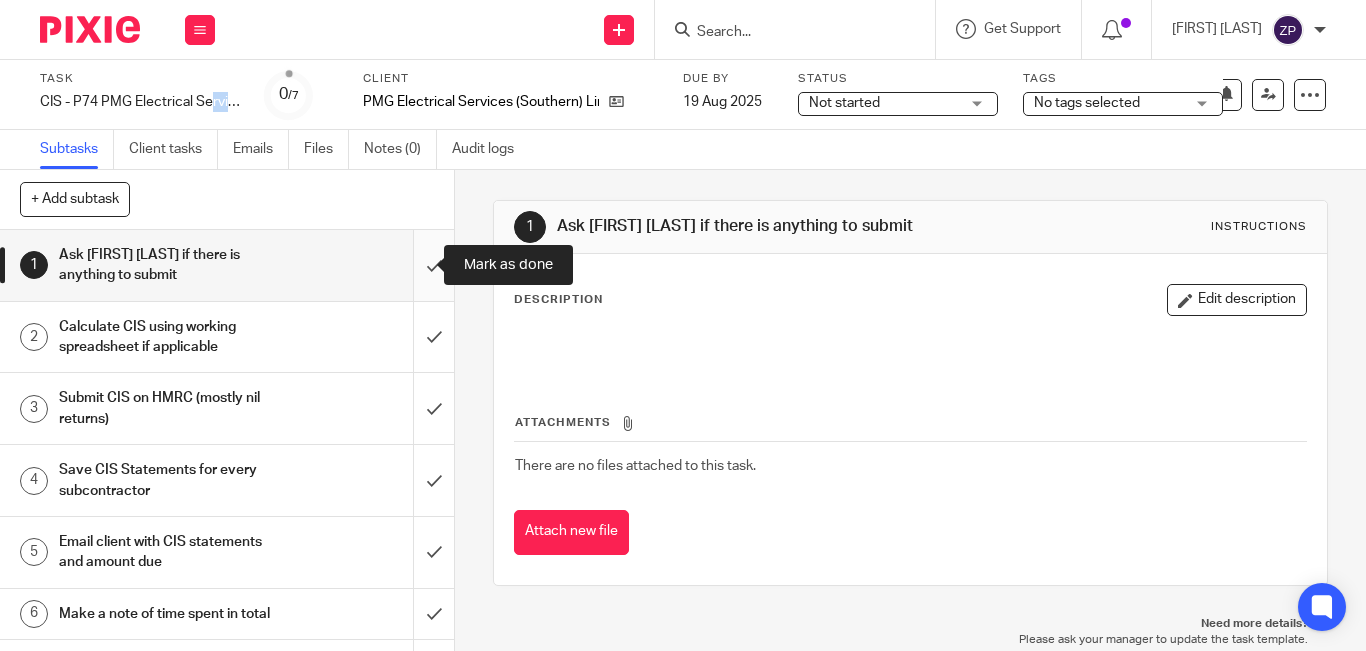 click at bounding box center (227, 265) 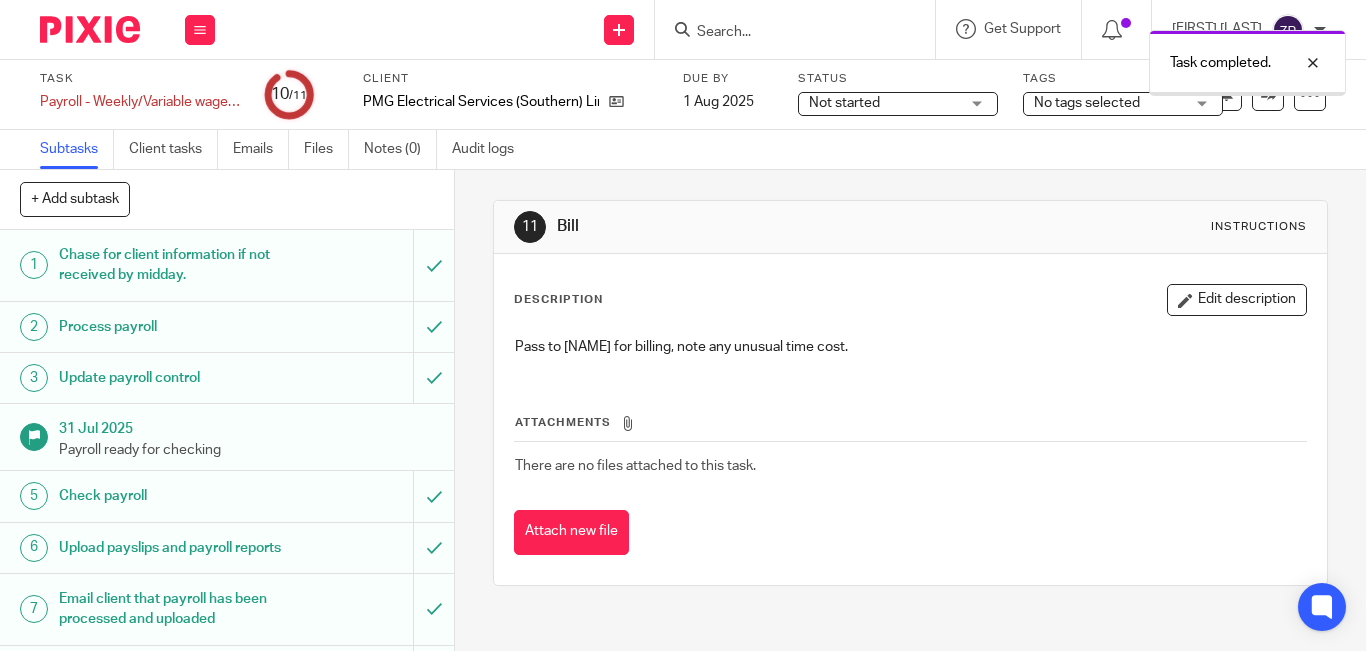scroll, scrollTop: 0, scrollLeft: 0, axis: both 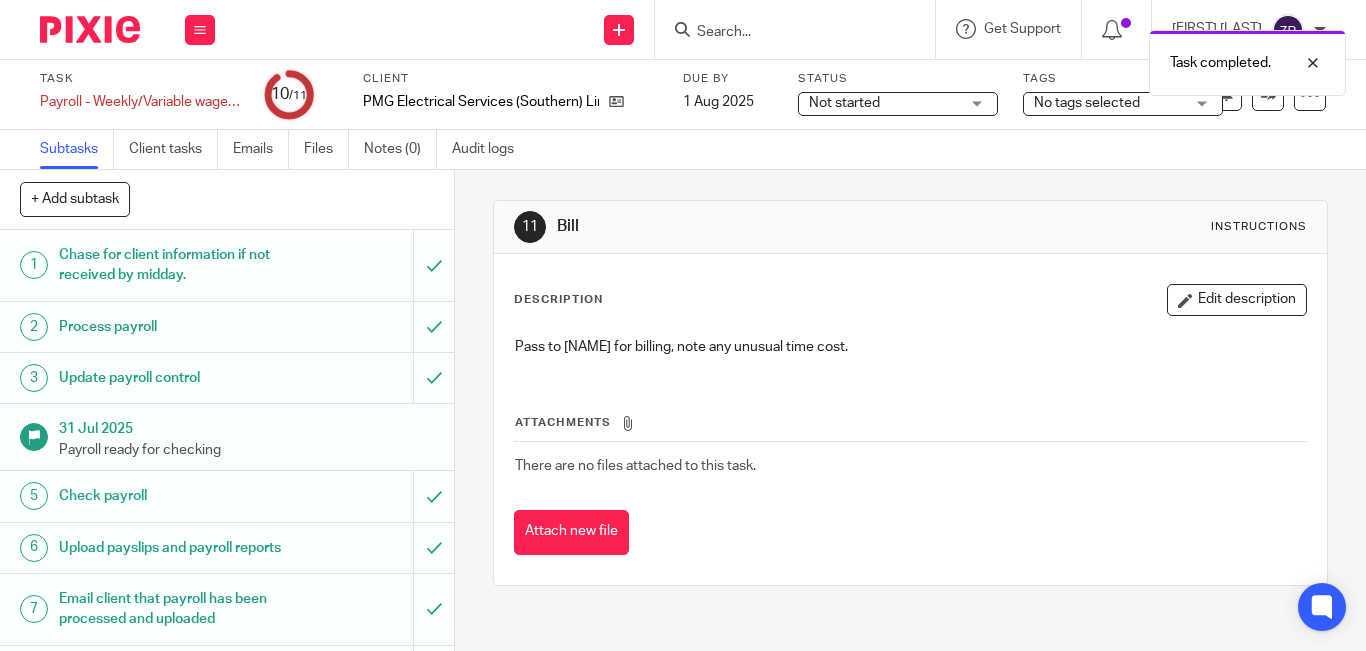 click on "No tags selected" at bounding box center [1087, 103] 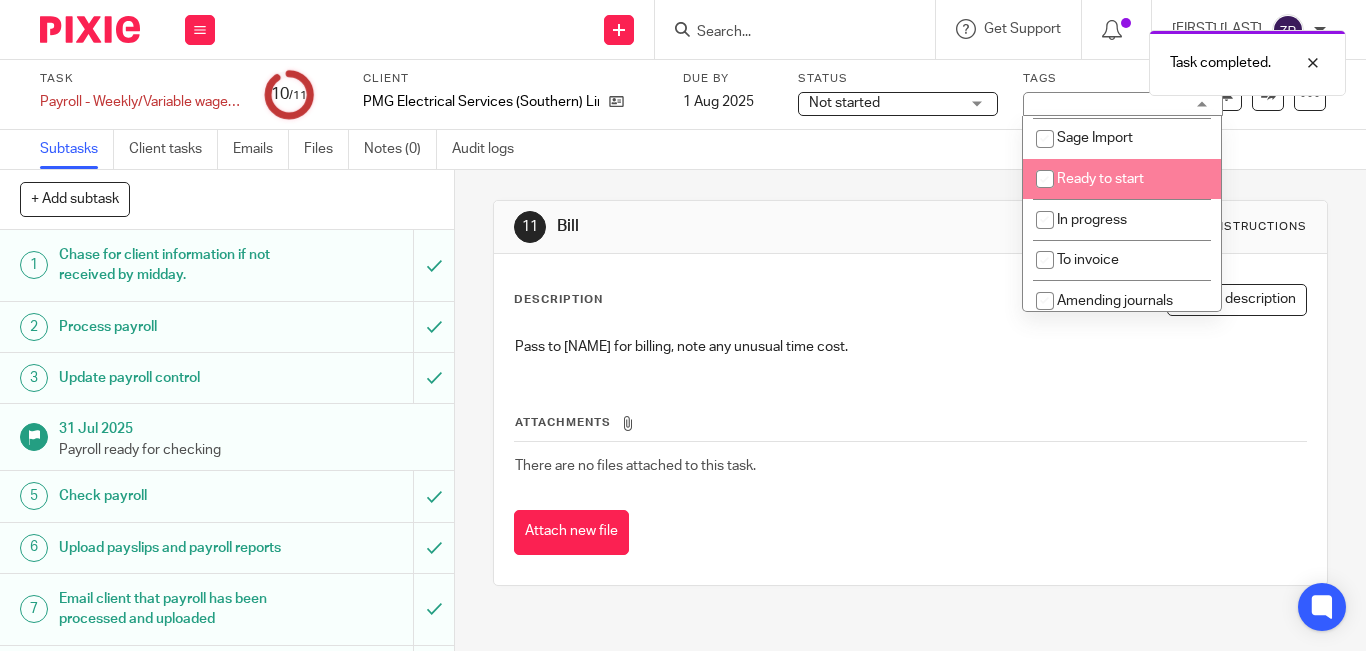 scroll, scrollTop: 332, scrollLeft: 0, axis: vertical 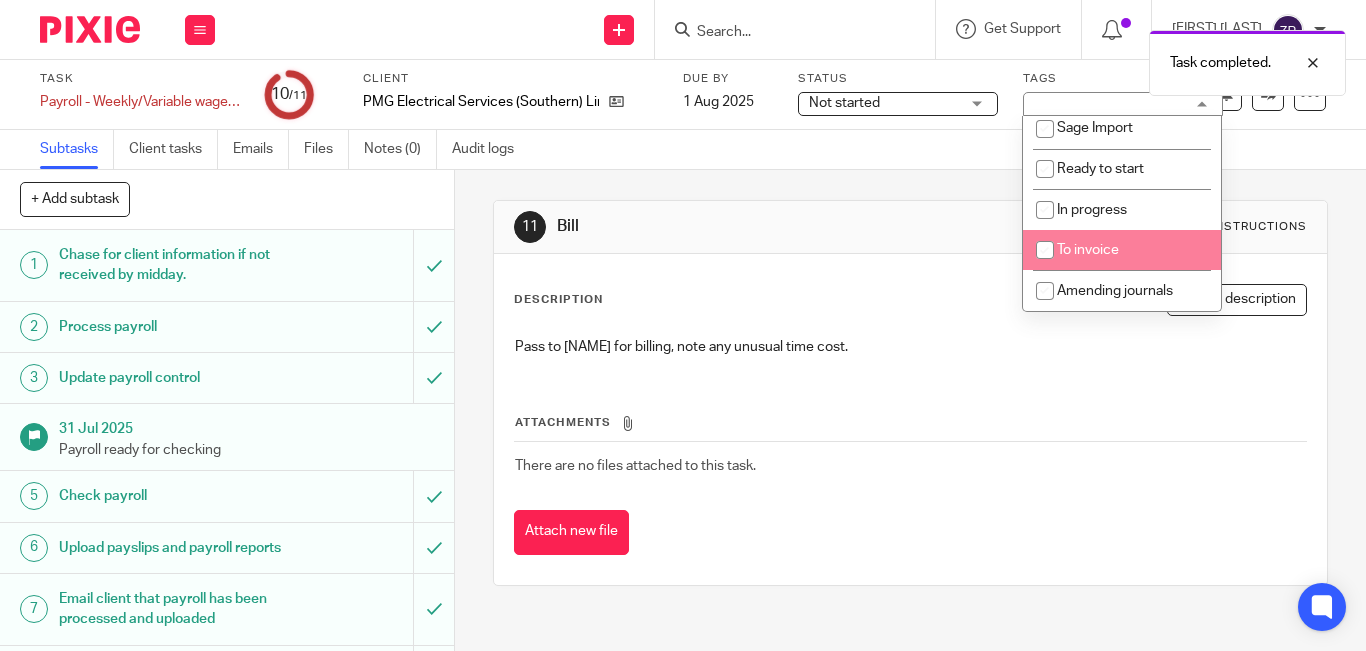 click on "To invoice" at bounding box center (1088, 250) 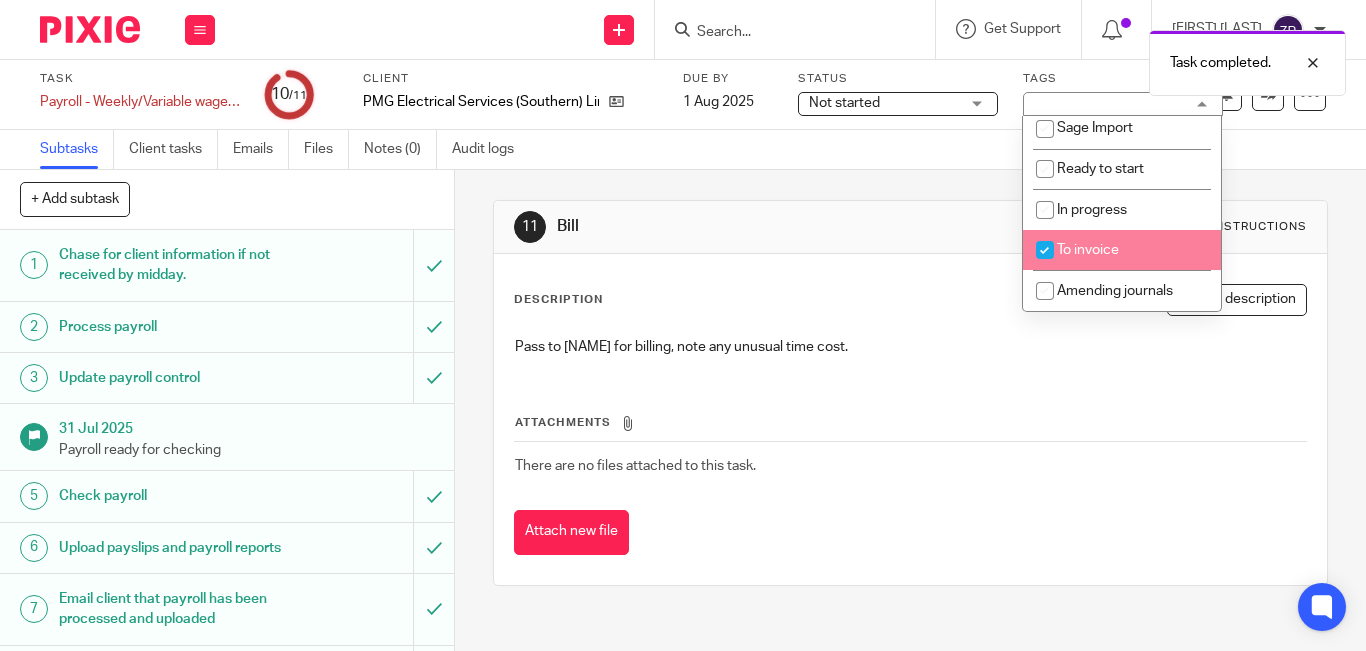 checkbox on "true" 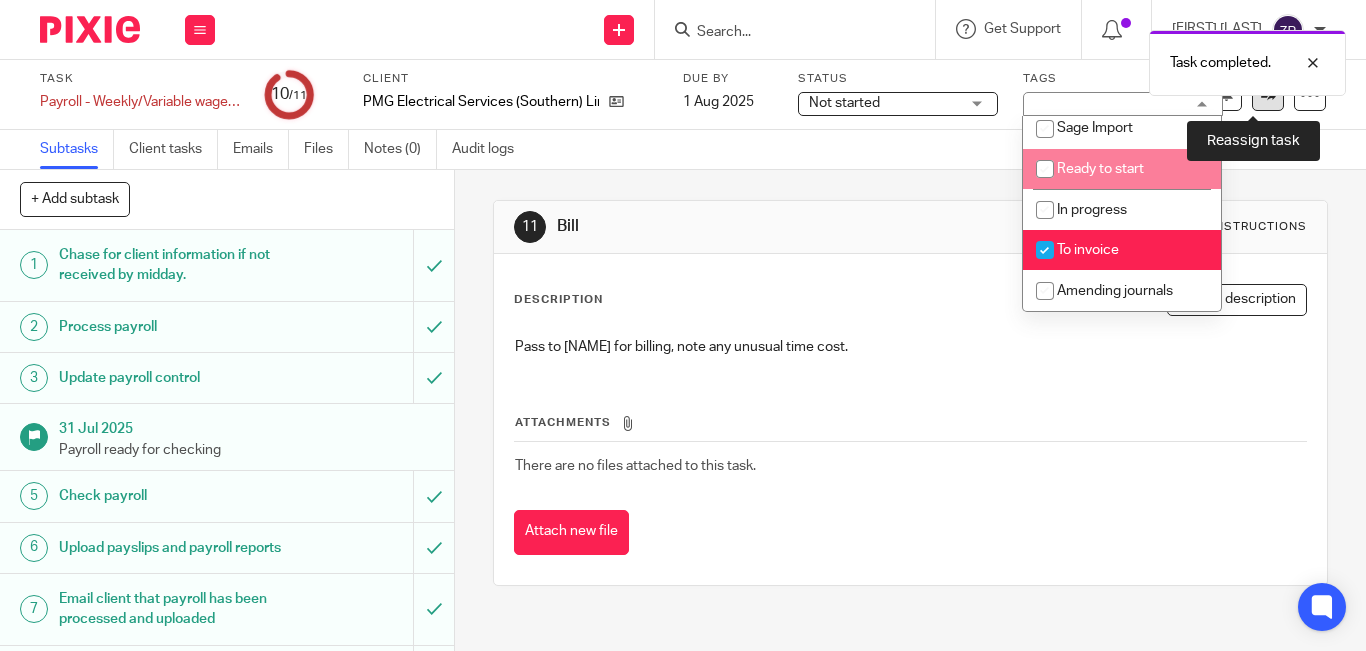 click at bounding box center [1268, 95] 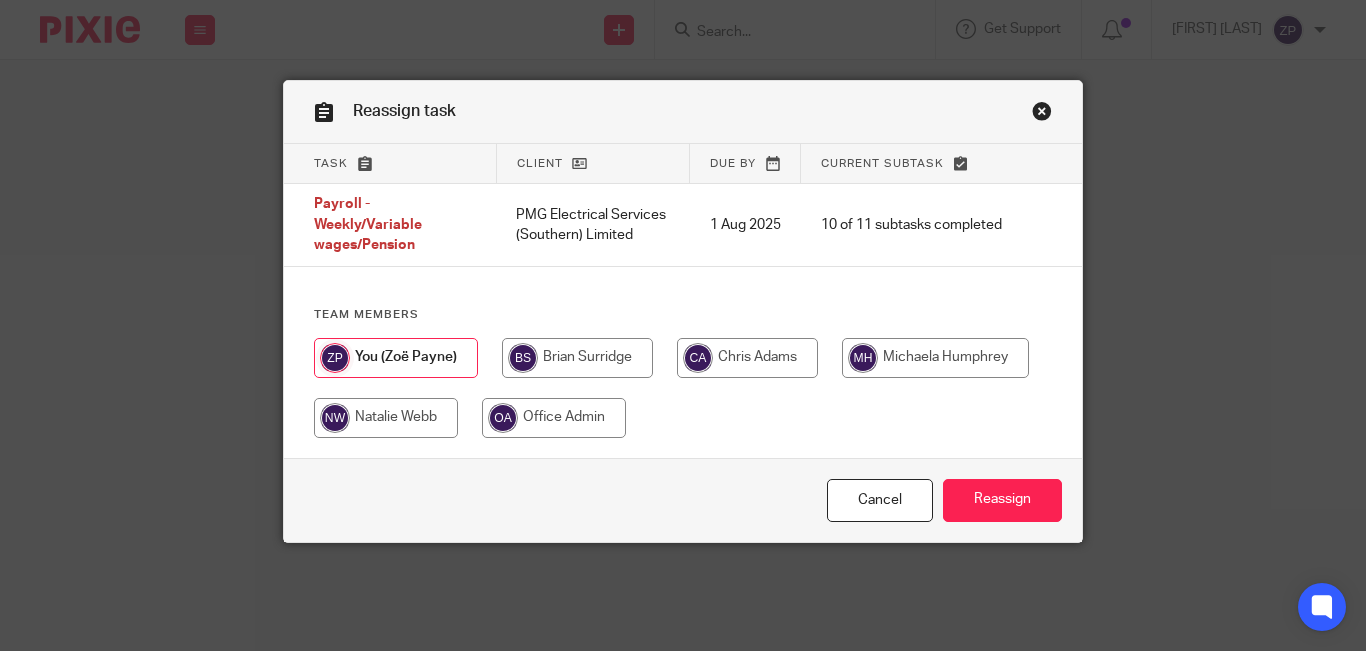 scroll, scrollTop: 0, scrollLeft: 0, axis: both 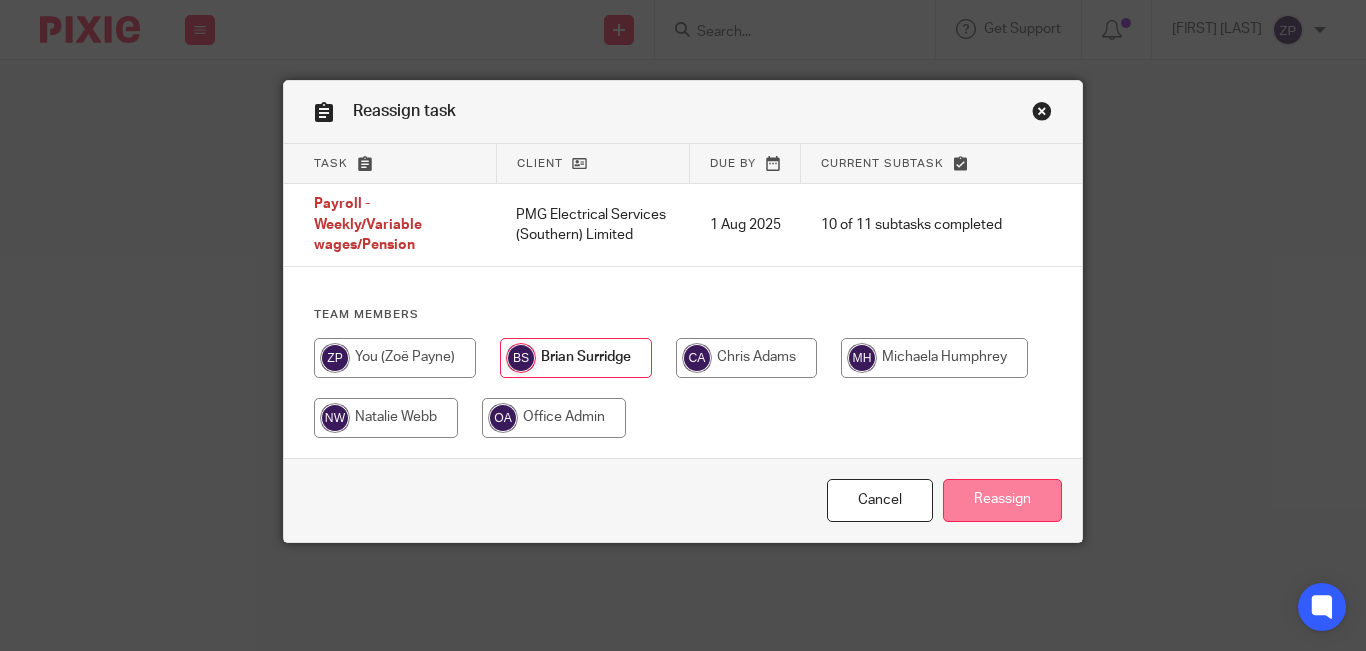 click on "Reassign" at bounding box center (1002, 500) 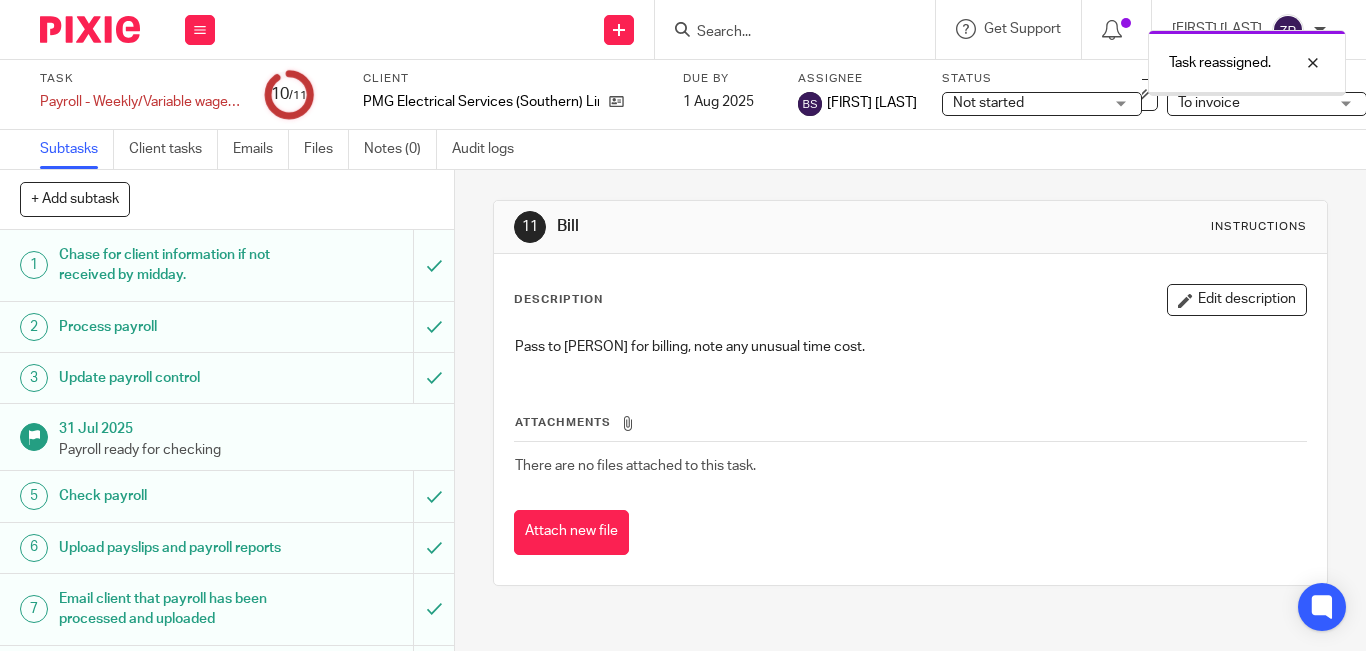 scroll, scrollTop: 0, scrollLeft: 0, axis: both 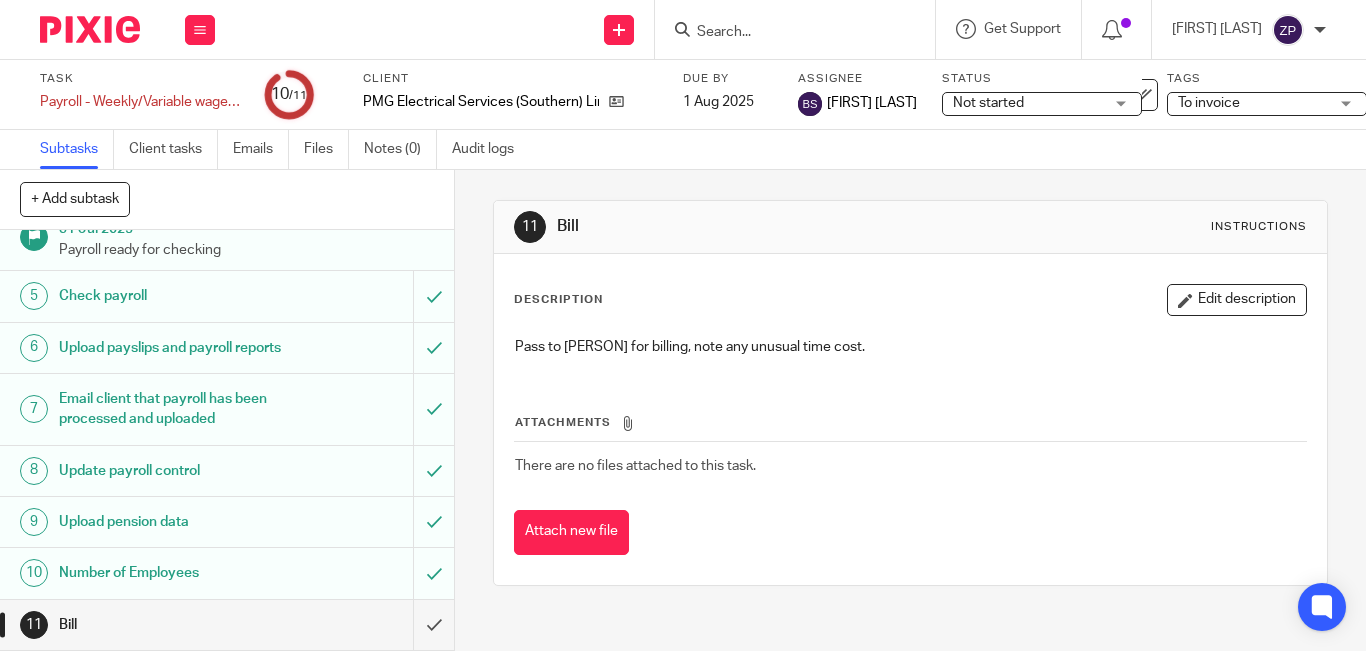 click at bounding box center [90, 29] 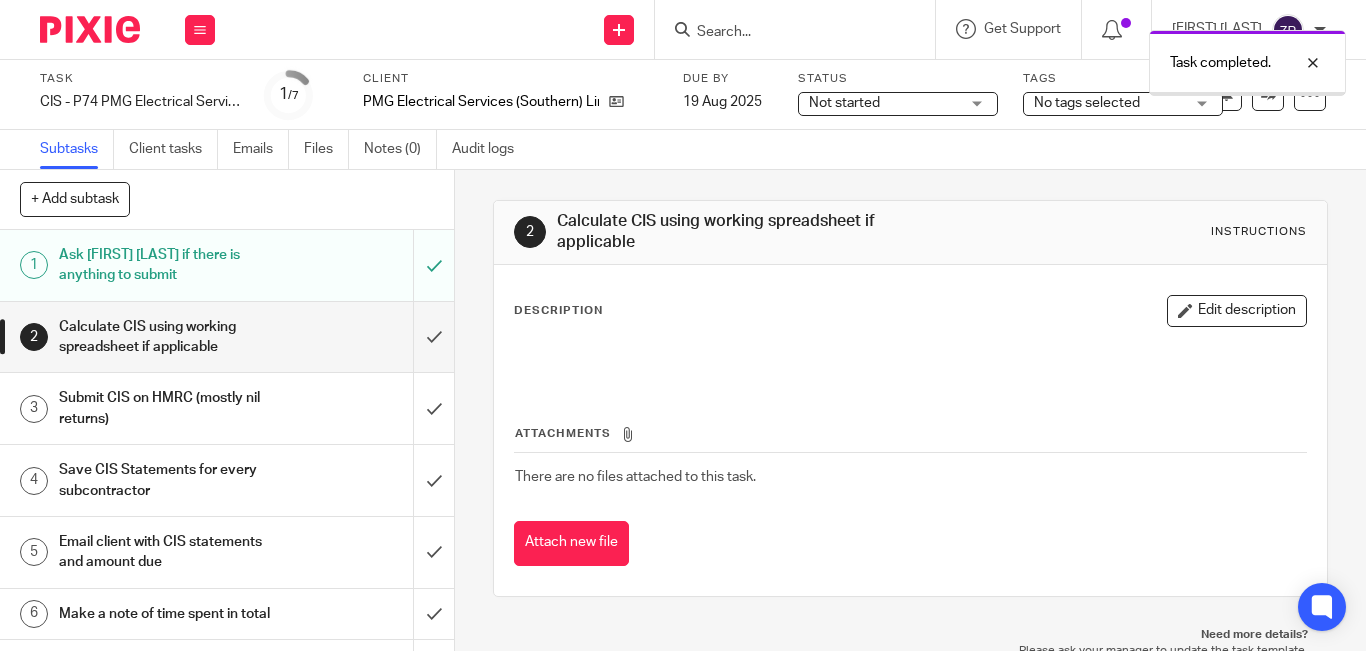 scroll, scrollTop: 0, scrollLeft: 0, axis: both 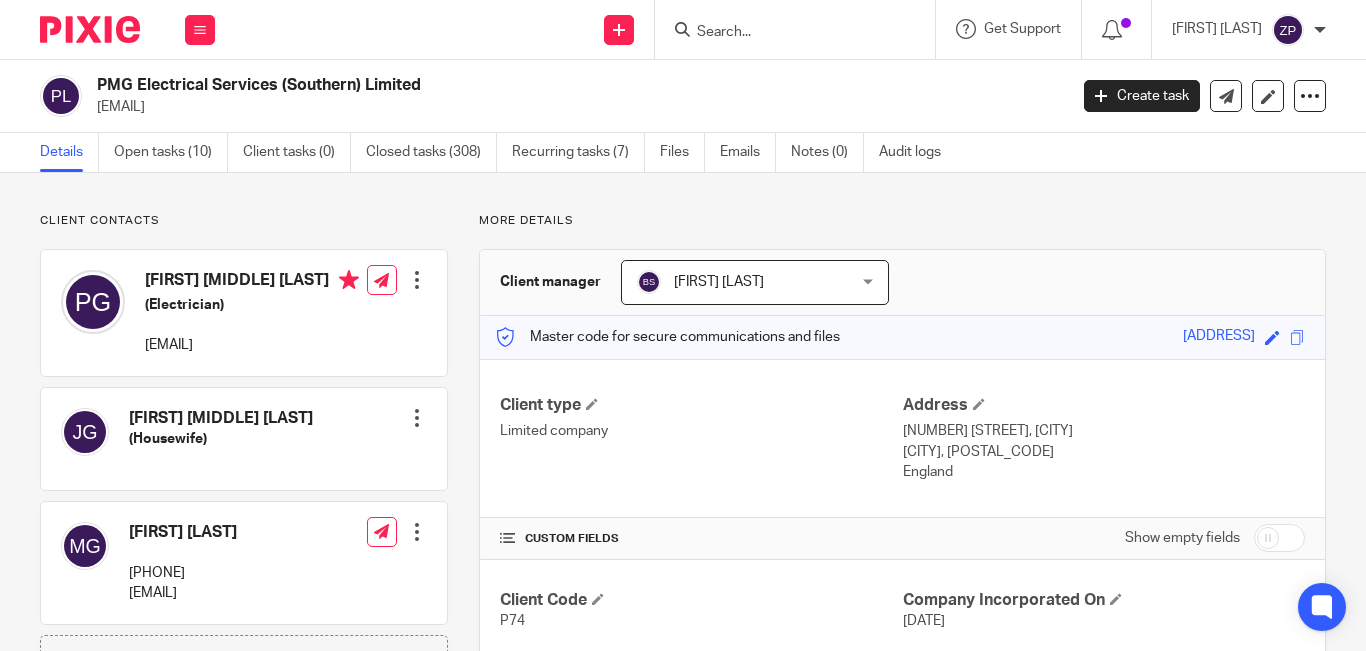 click on "Details
Open tasks (10)
Client tasks (0)
Closed tasks (308)
Recurring tasks (7)
Files
Emails
Notes (0)
Audit logs" at bounding box center [505, 152] 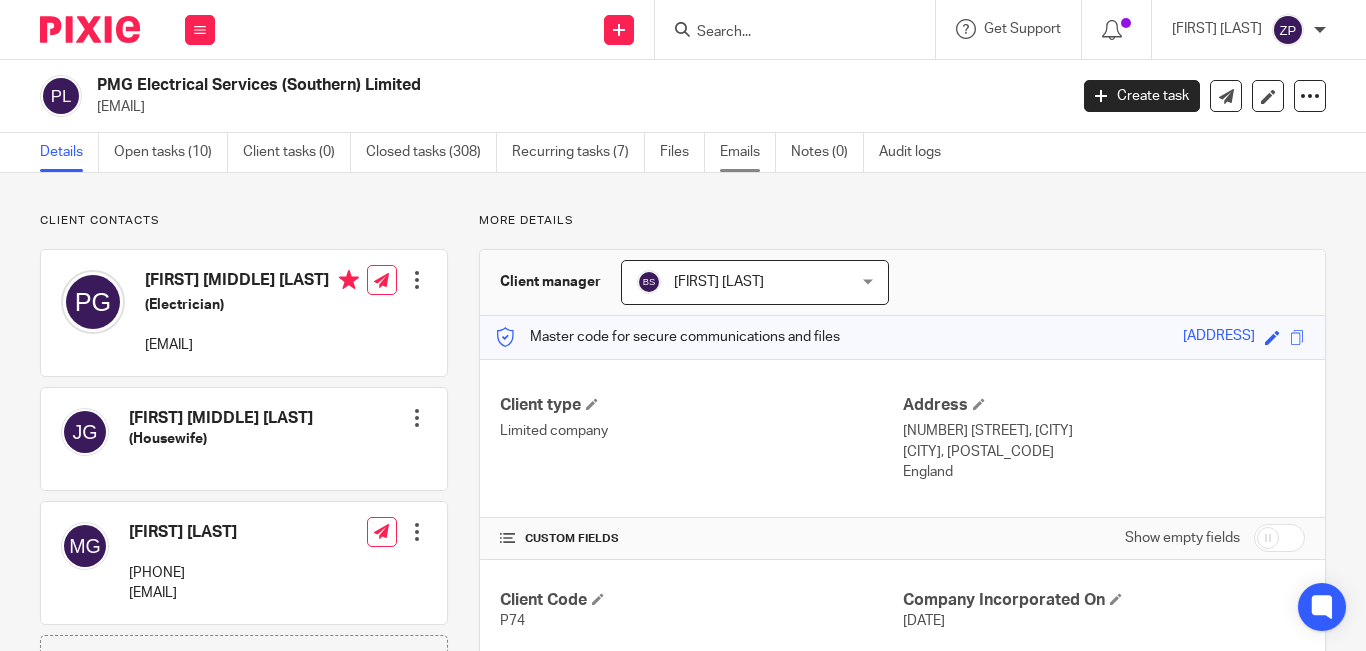 click on "Emails" at bounding box center (748, 152) 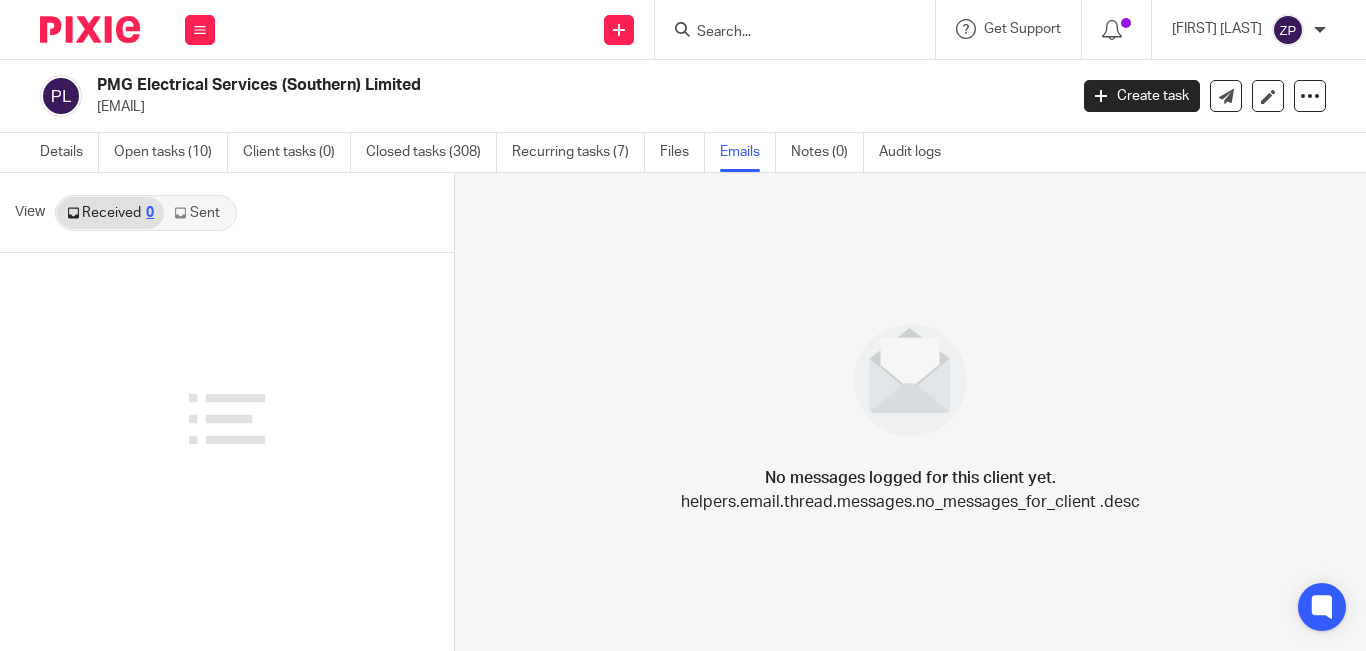 scroll, scrollTop: 0, scrollLeft: 0, axis: both 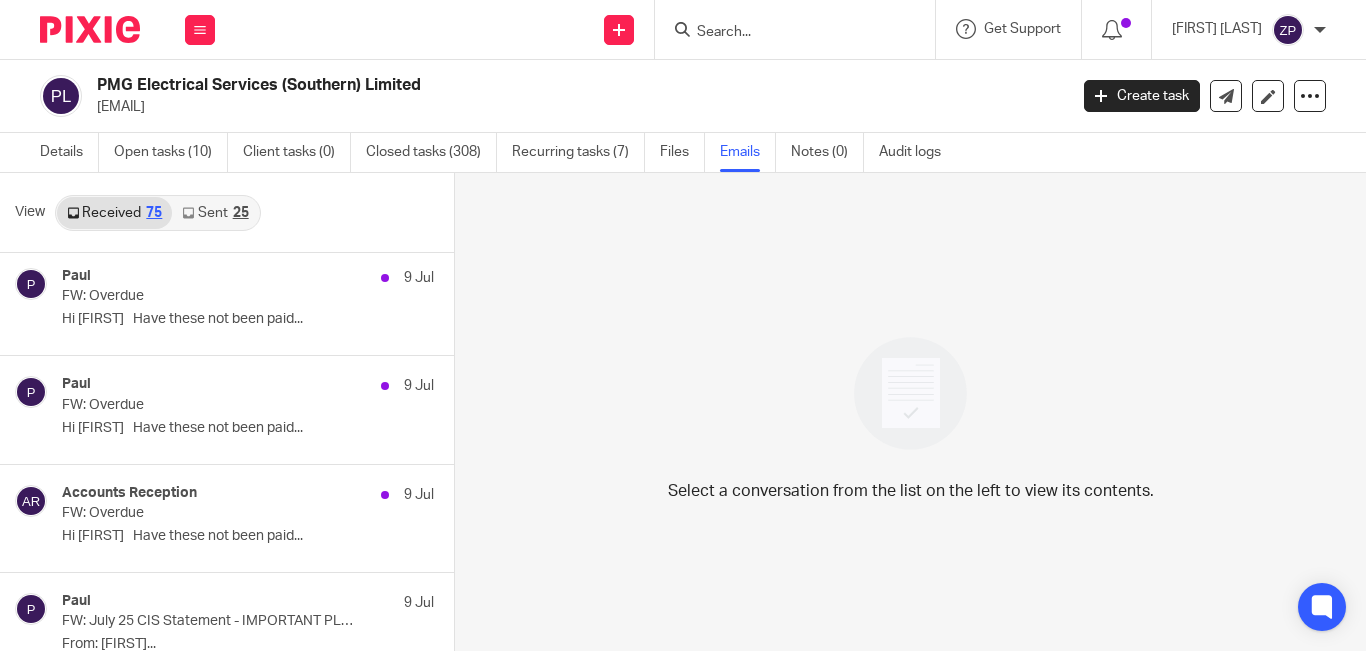 click on "Sent
25" at bounding box center (215, 213) 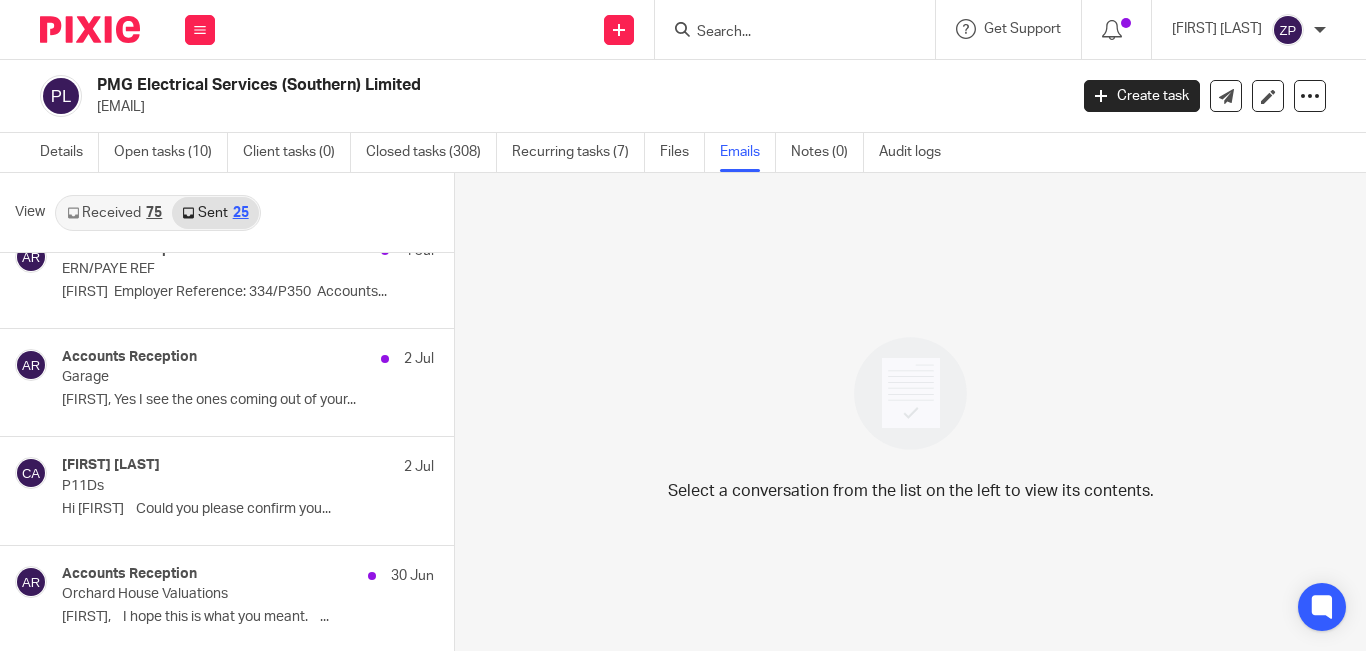 scroll, scrollTop: 0, scrollLeft: 0, axis: both 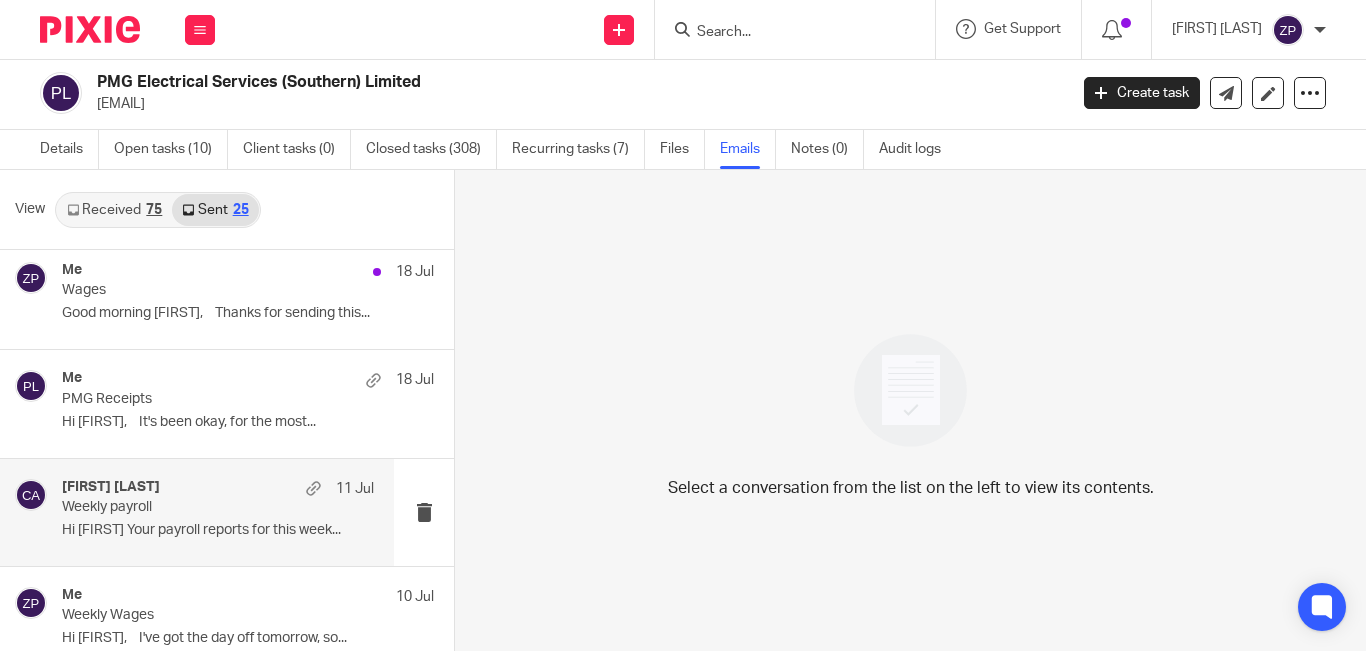 click on "Hi [FIRST] Your payroll reports for this week..." at bounding box center [218, 530] 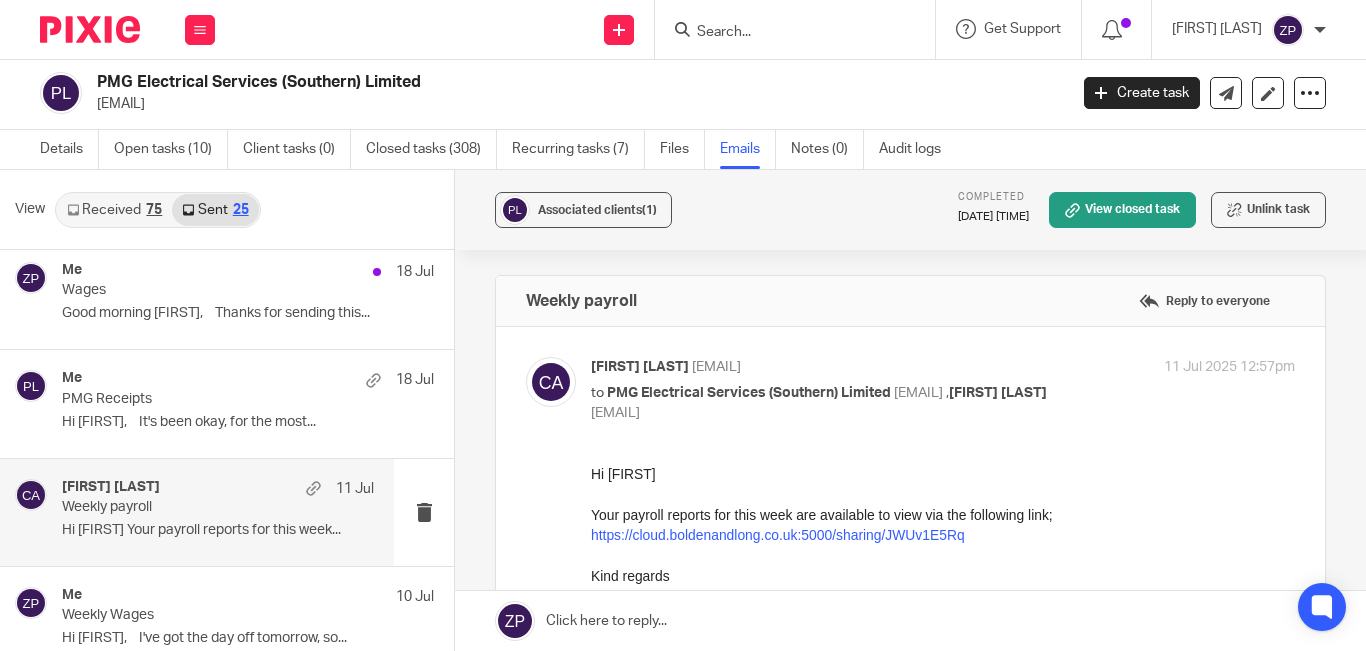 scroll, scrollTop: 0, scrollLeft: 0, axis: both 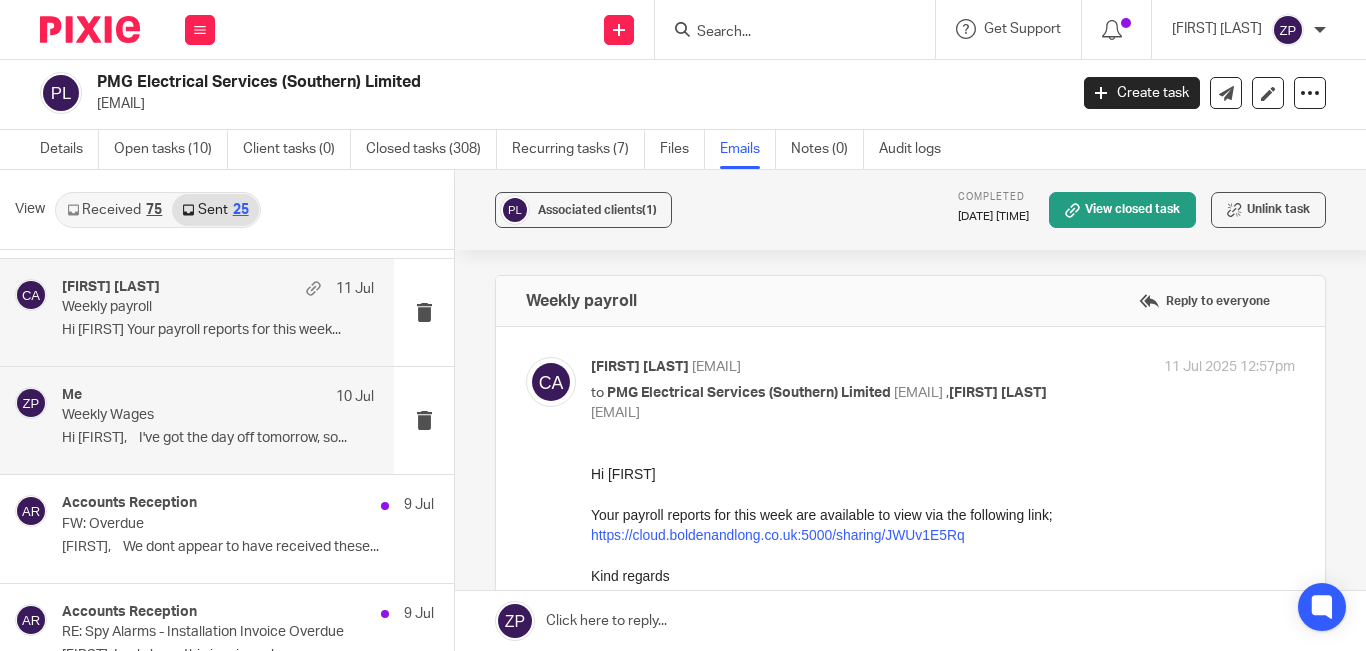 click on "Me
[DATE]   Weekly Wages   Hi [FIRST],     I've got the day off tomorrow, so..." at bounding box center (218, 420) 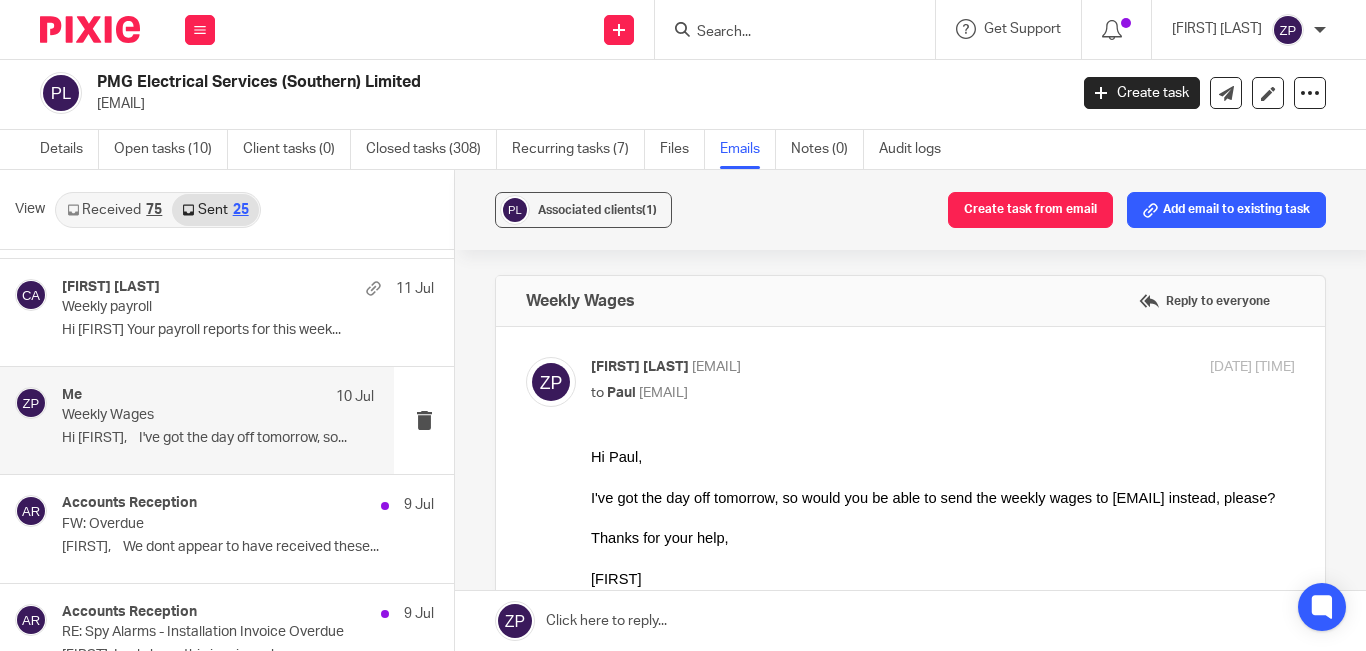 scroll, scrollTop: 0, scrollLeft: 0, axis: both 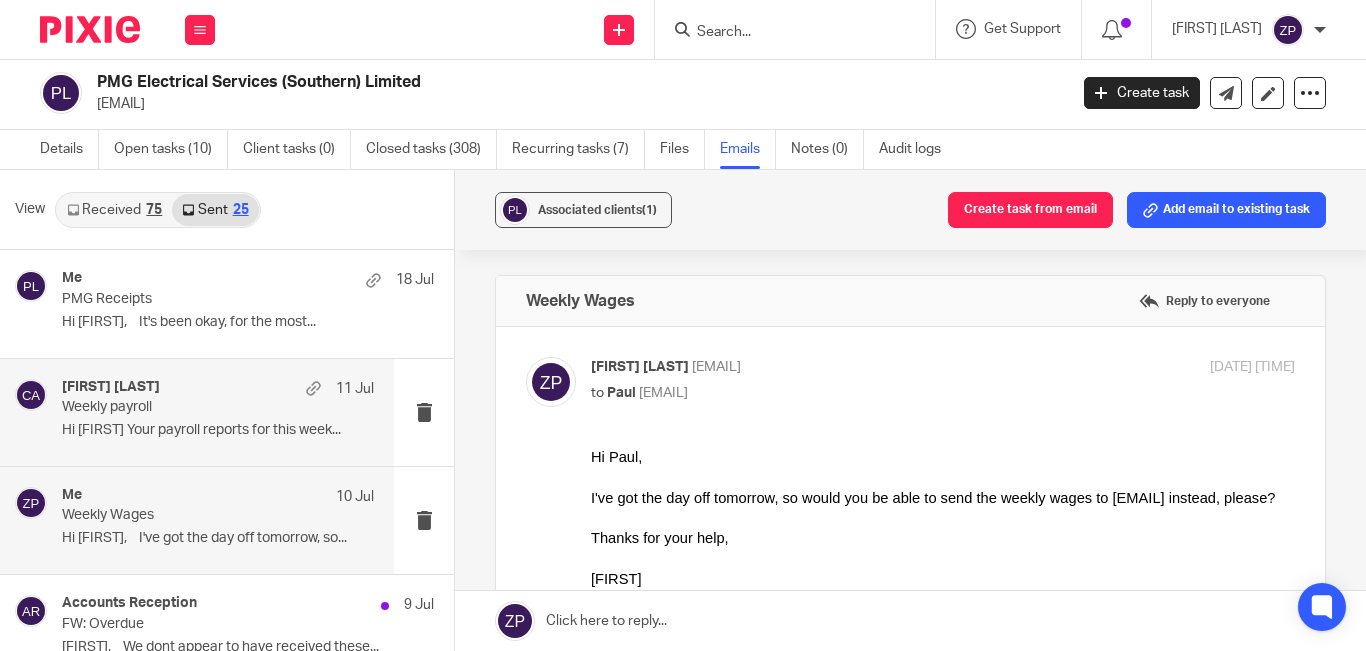 click on "Hi [FIRST] Your payroll reports for this week..." at bounding box center [218, 430] 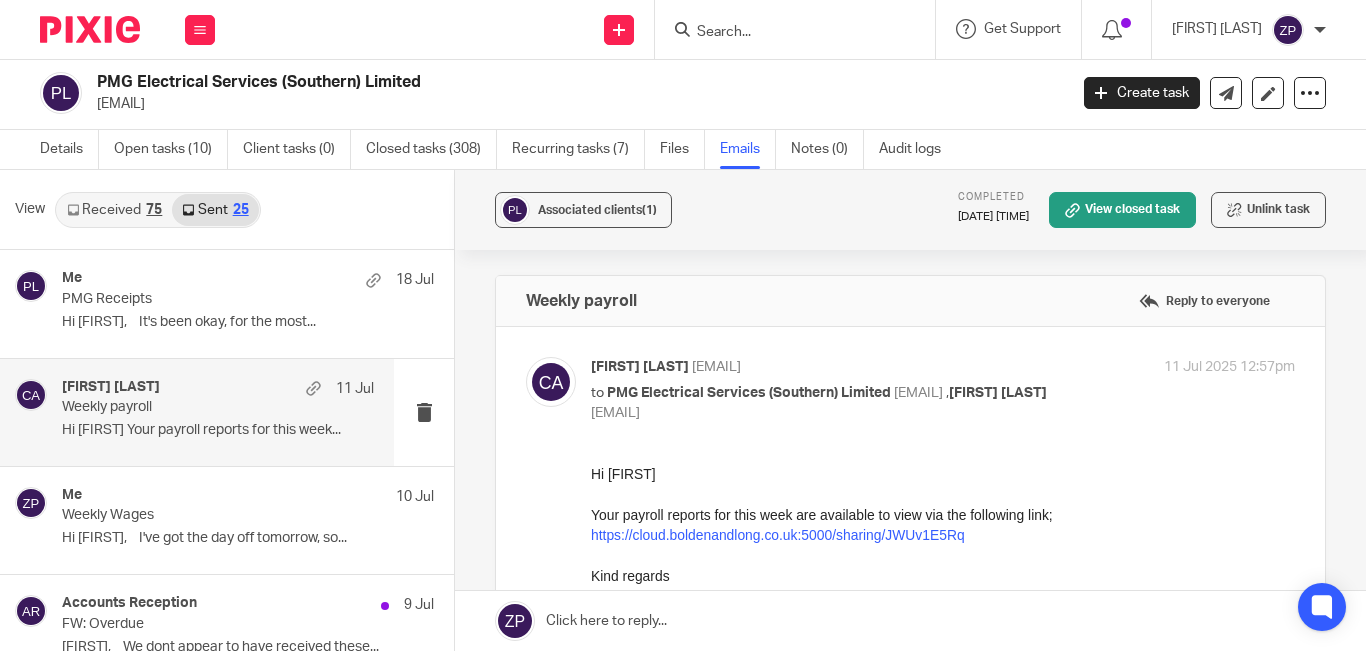 scroll, scrollTop: 0, scrollLeft: 0, axis: both 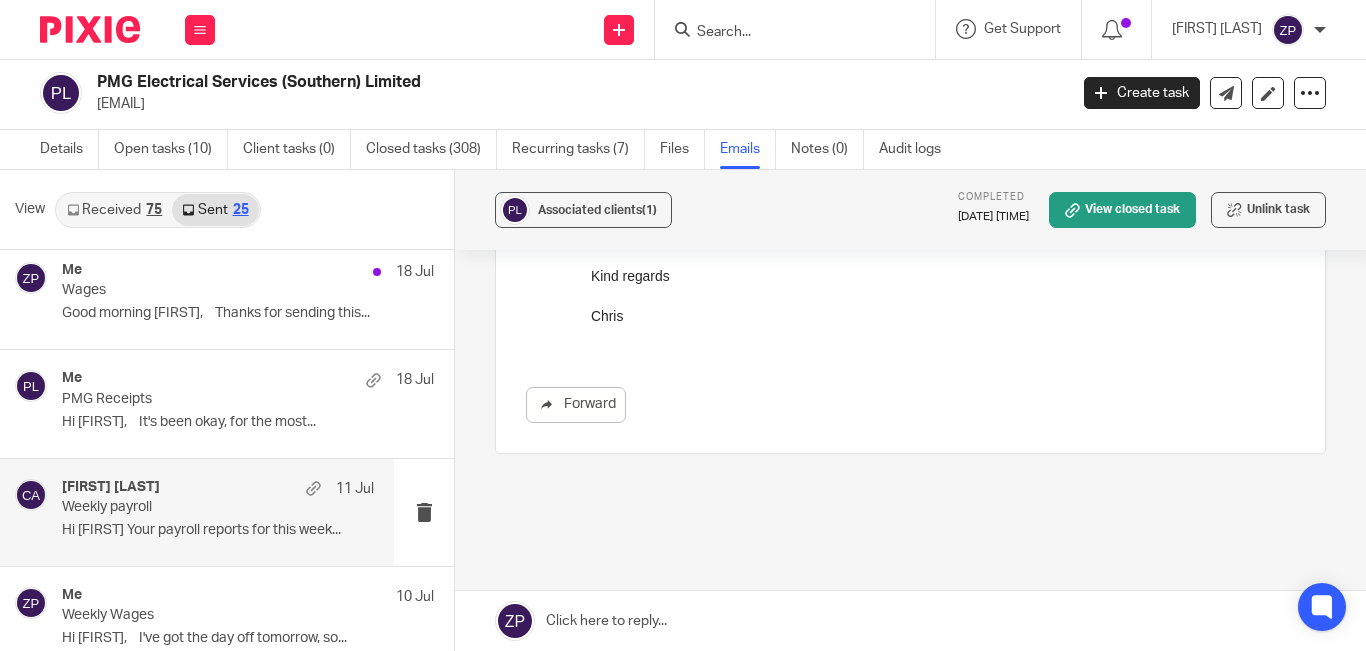 click on "Received
75" at bounding box center (114, 210) 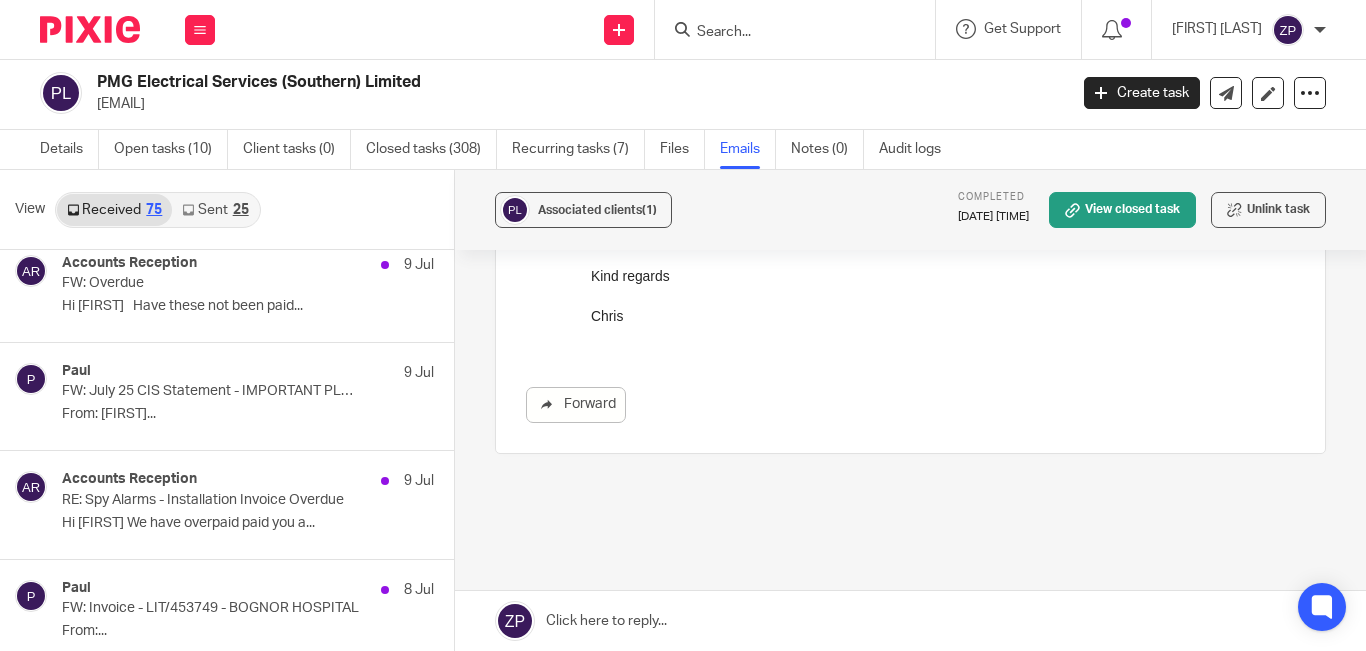 scroll, scrollTop: 4900, scrollLeft: 0, axis: vertical 